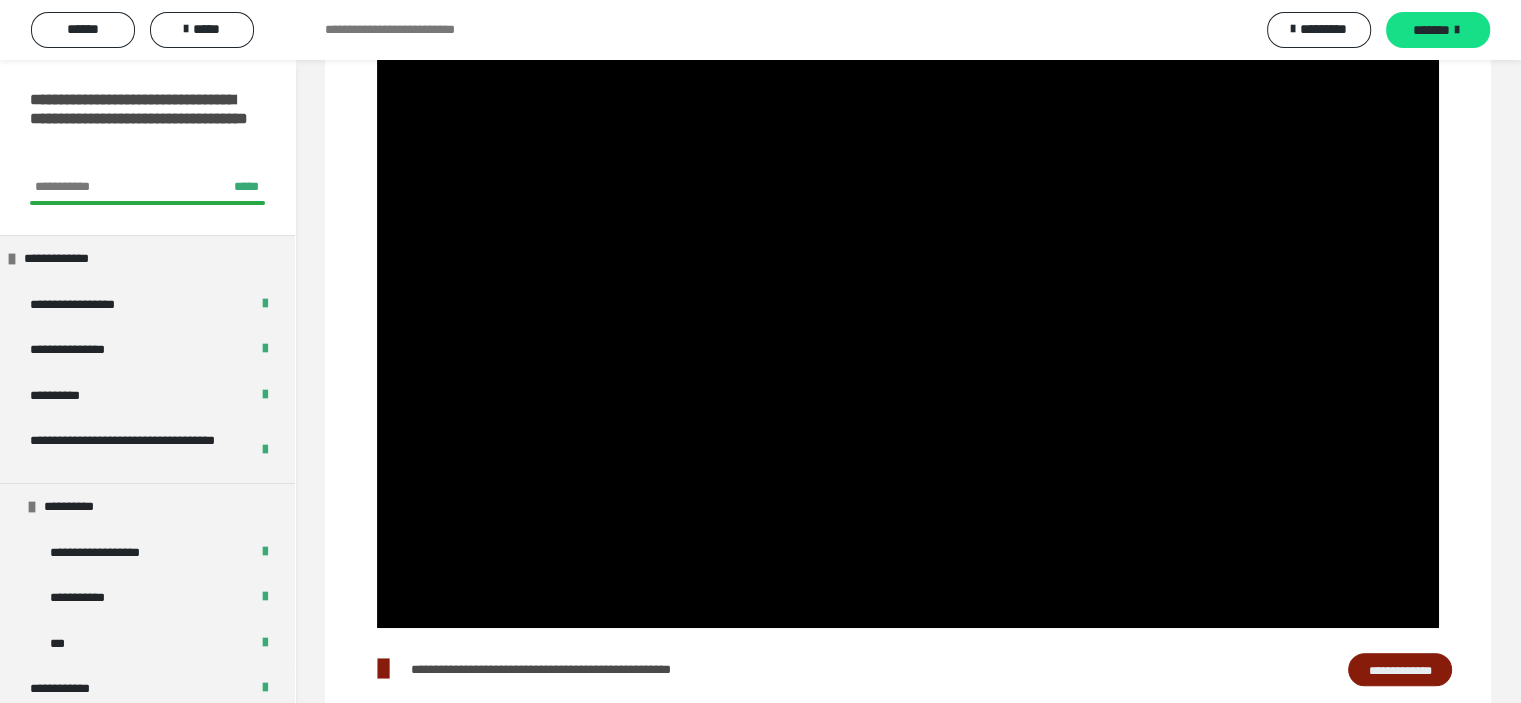 scroll, scrollTop: 0, scrollLeft: 0, axis: both 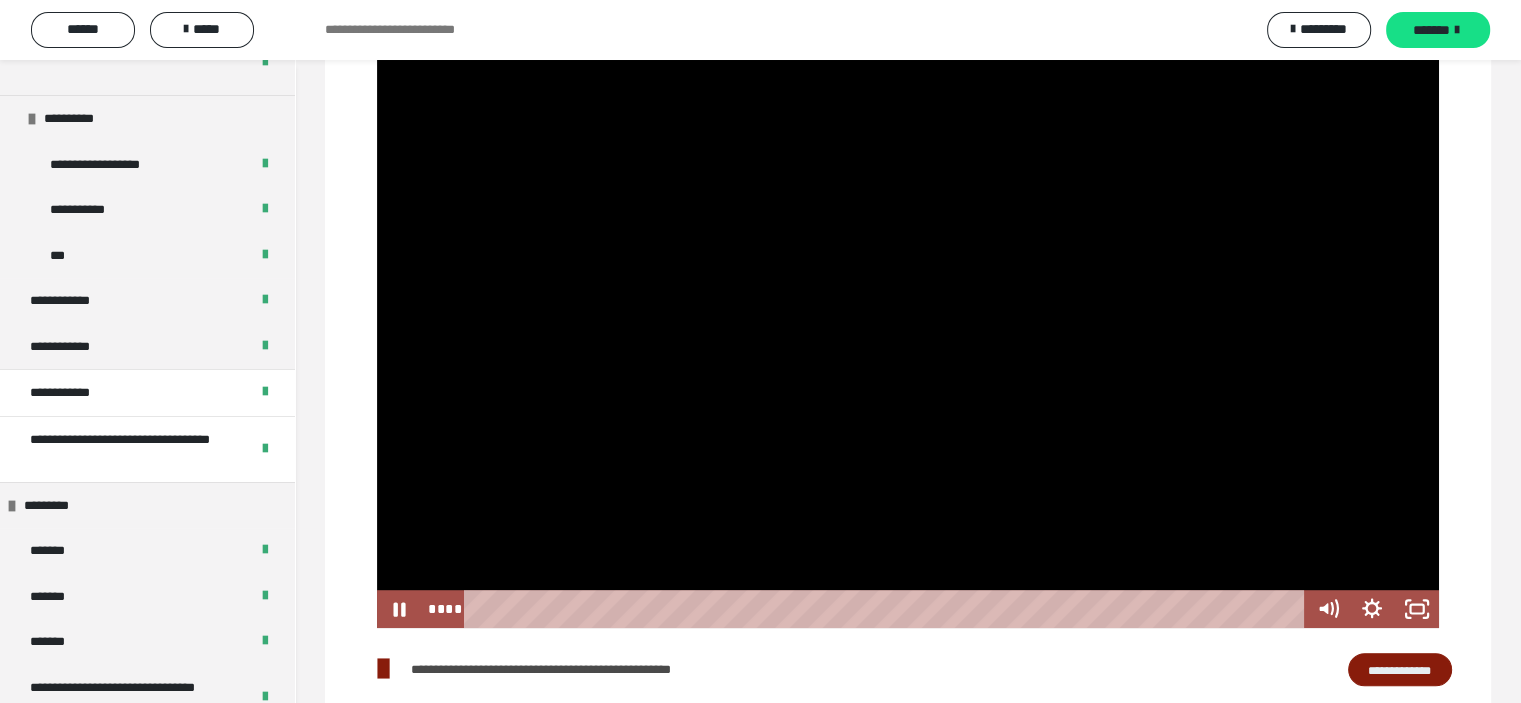 click at bounding box center (908, 329) 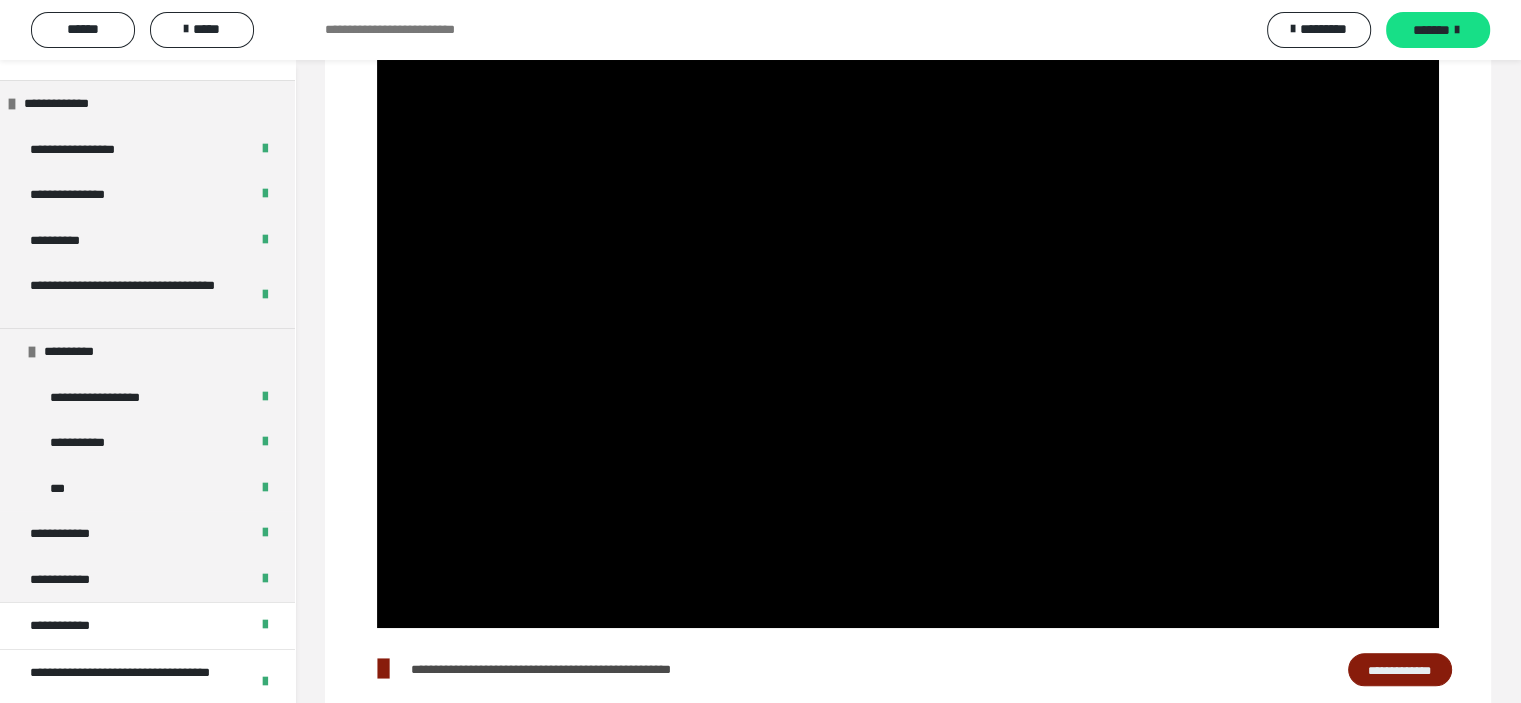 scroll, scrollTop: 151, scrollLeft: 0, axis: vertical 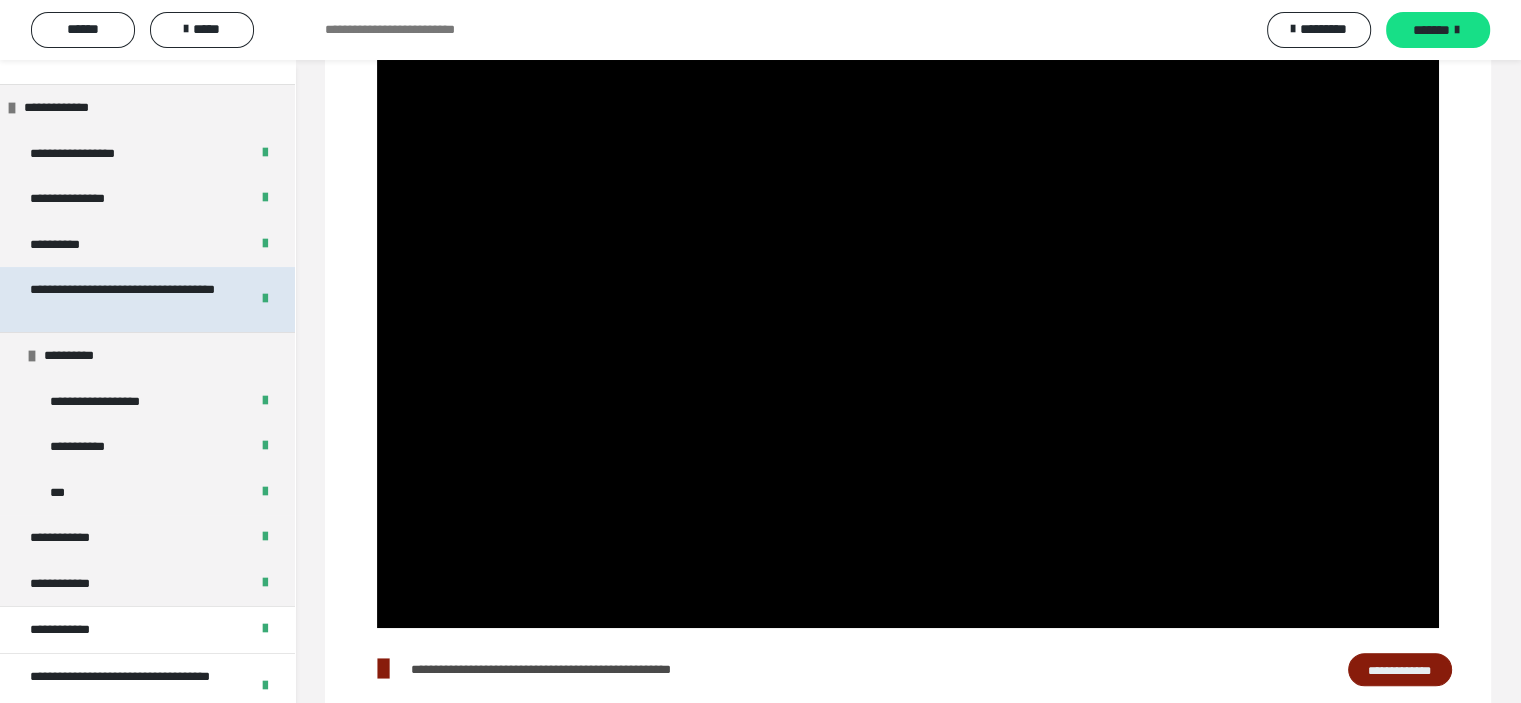 click on "**********" at bounding box center (124, 299) 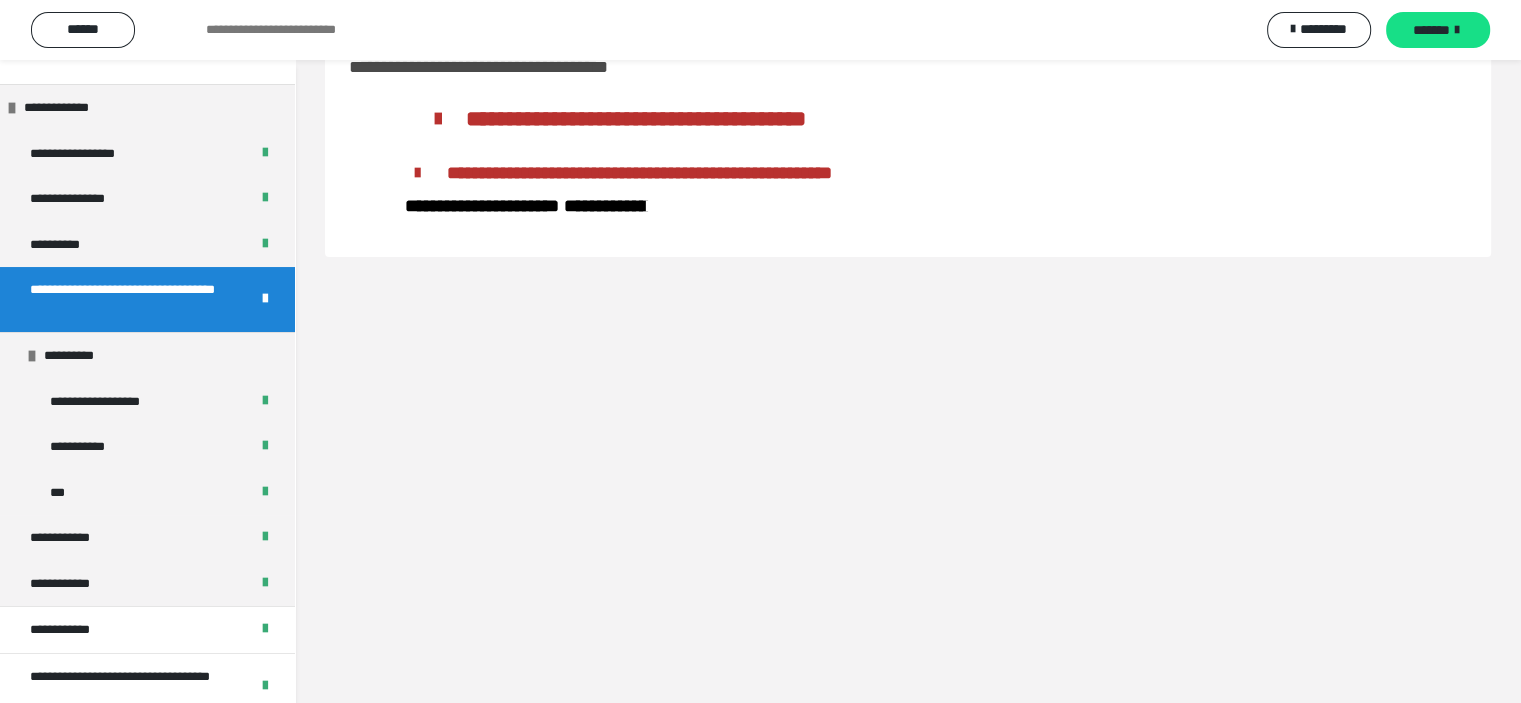 scroll, scrollTop: 144, scrollLeft: 0, axis: vertical 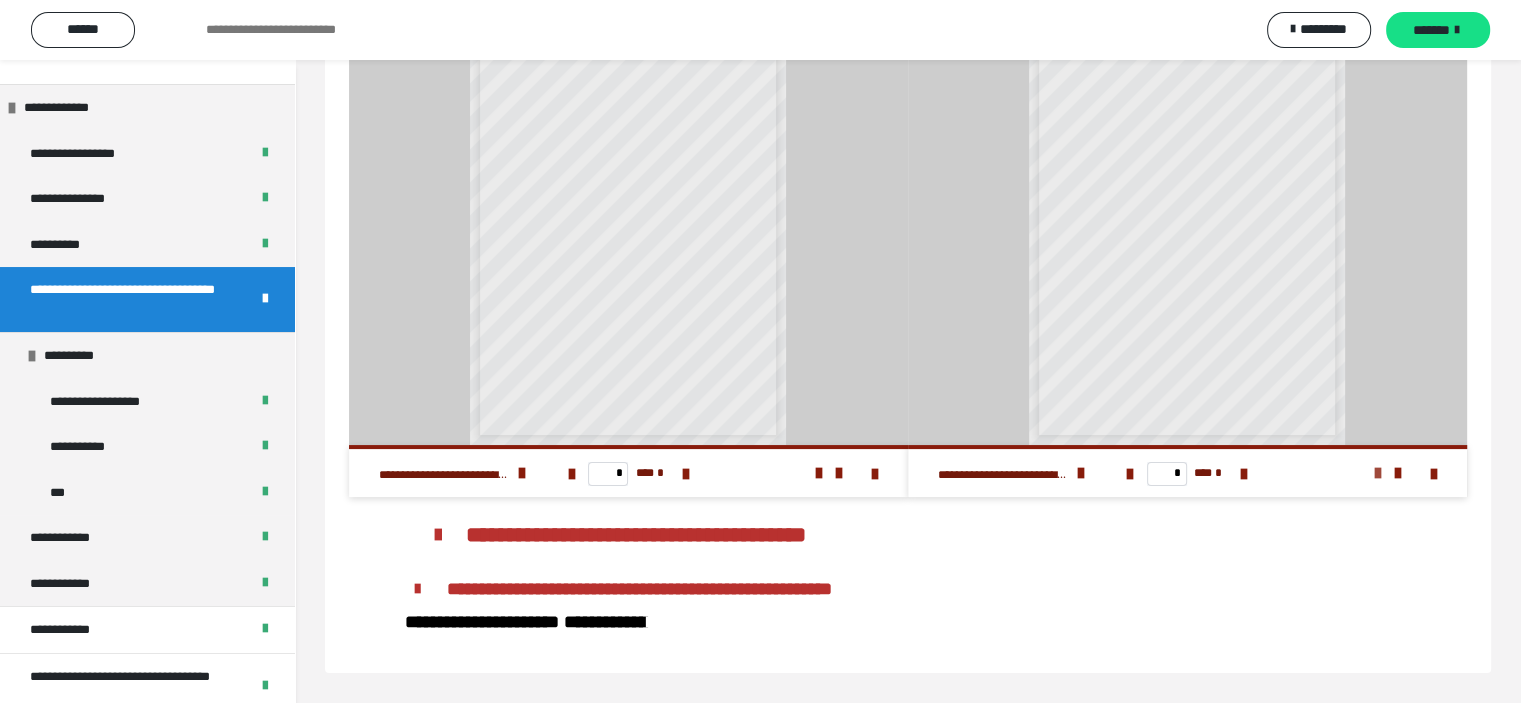 click at bounding box center (1378, 473) 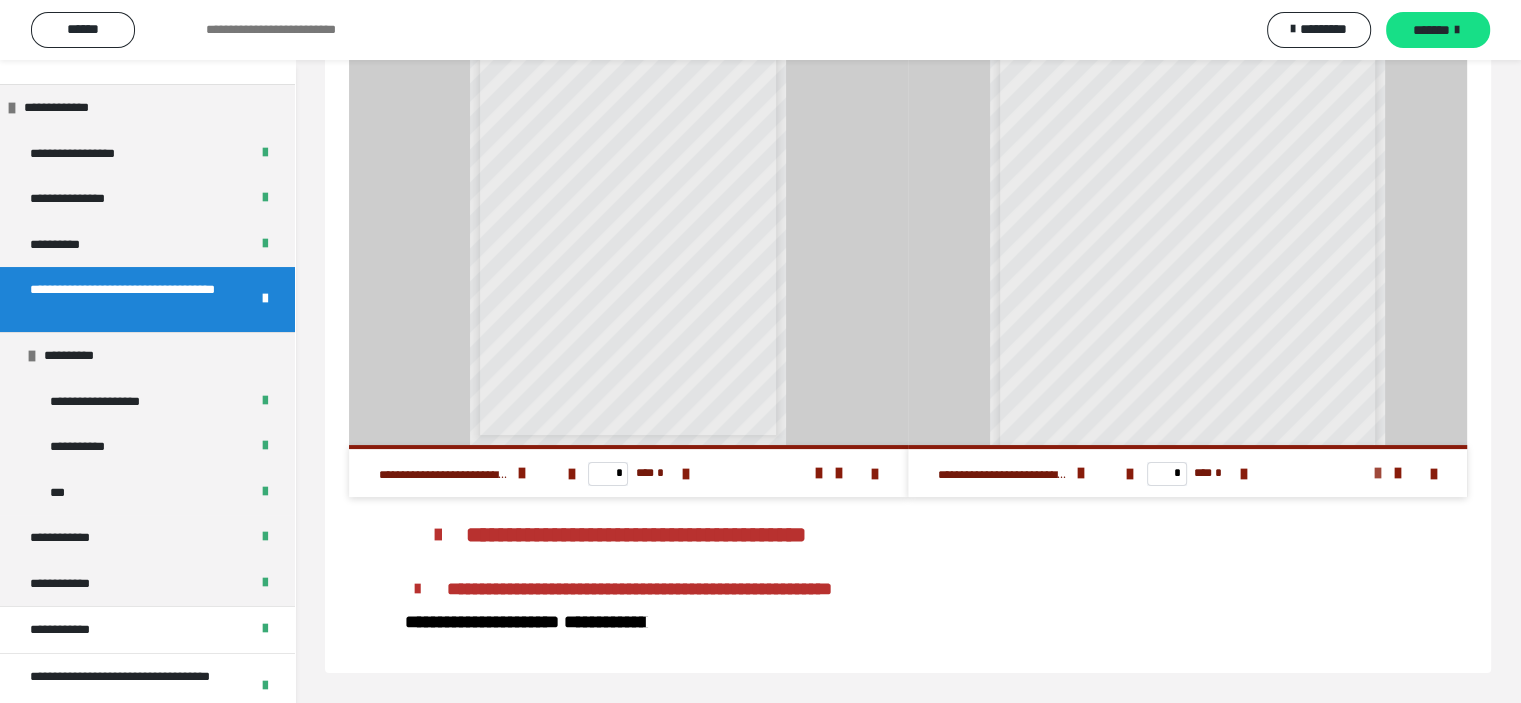 click at bounding box center (1378, 473) 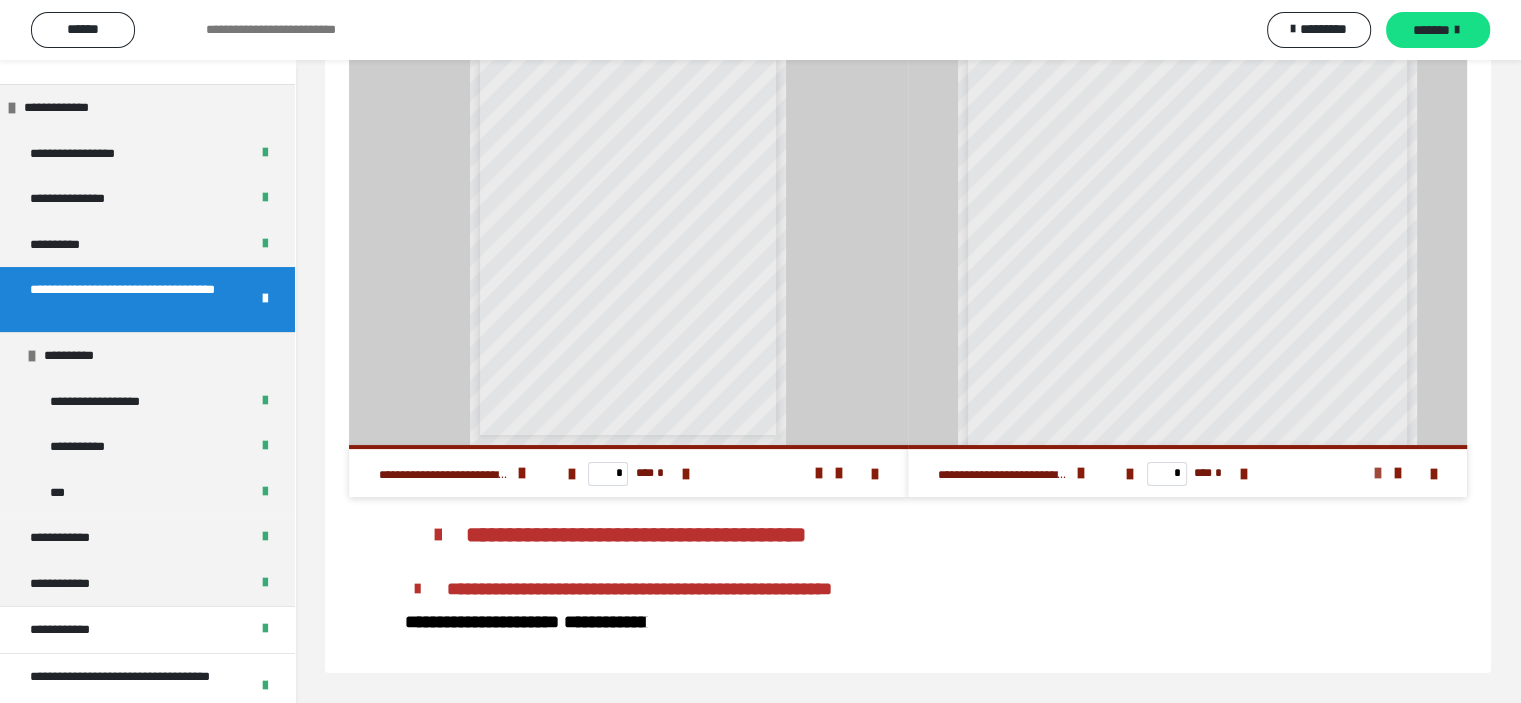 click at bounding box center [1378, 473] 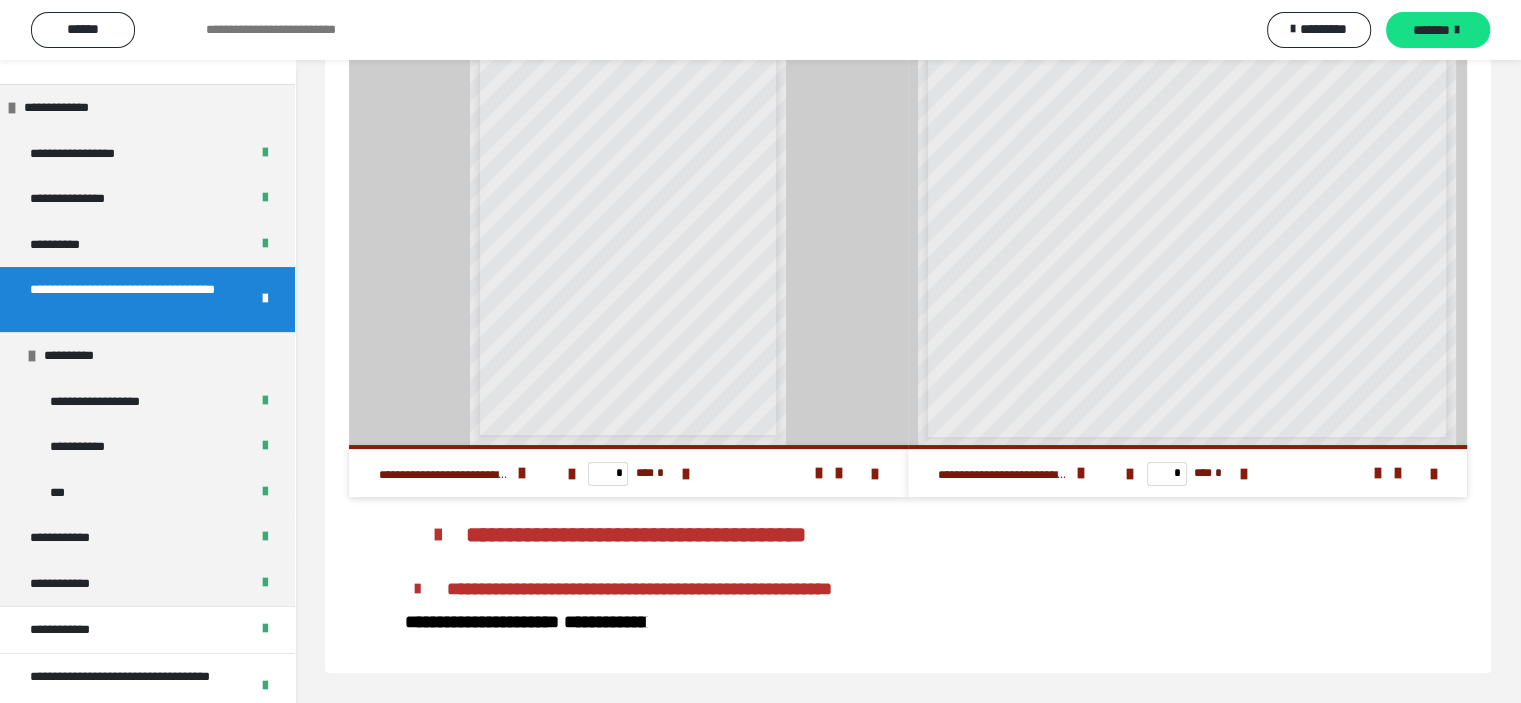 scroll, scrollTop: 313, scrollLeft: 0, axis: vertical 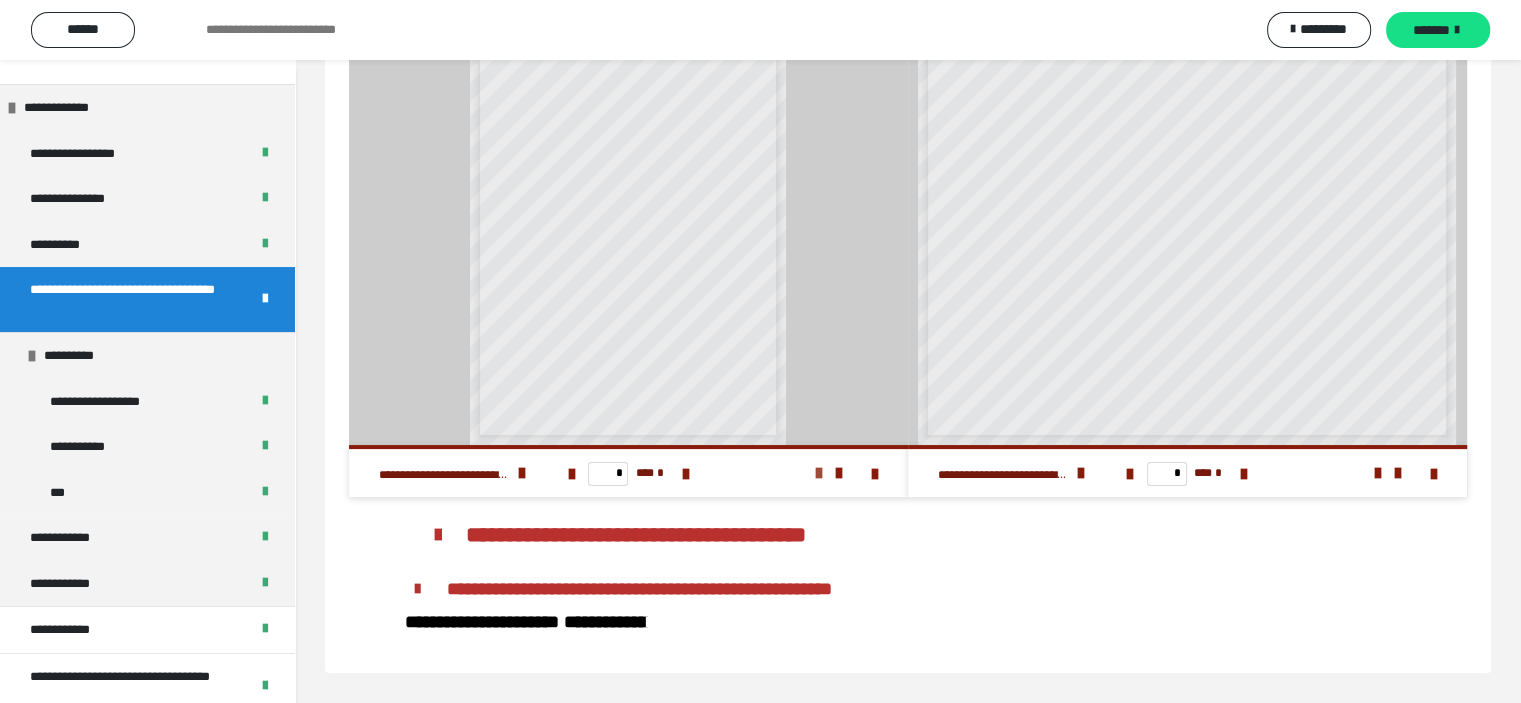 click at bounding box center (819, 473) 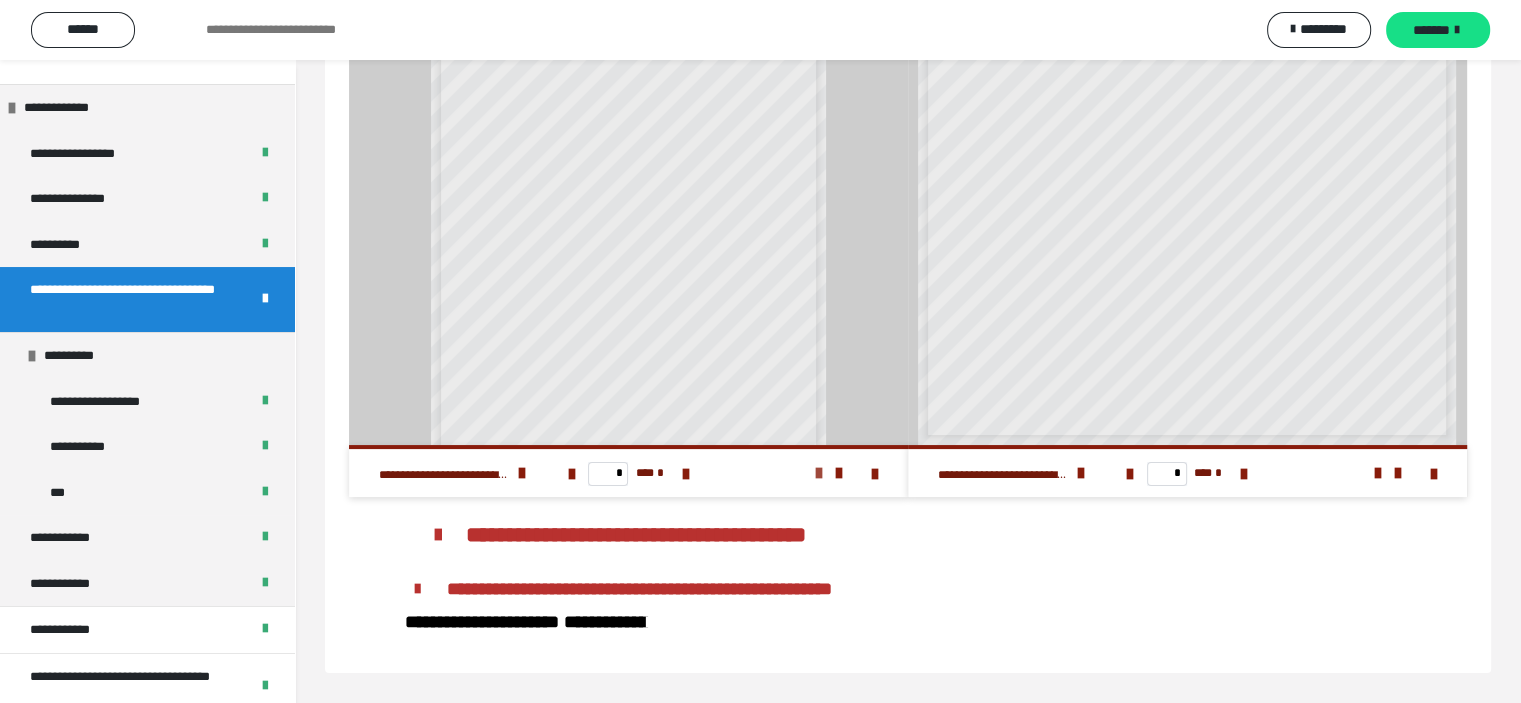 click at bounding box center [819, 473] 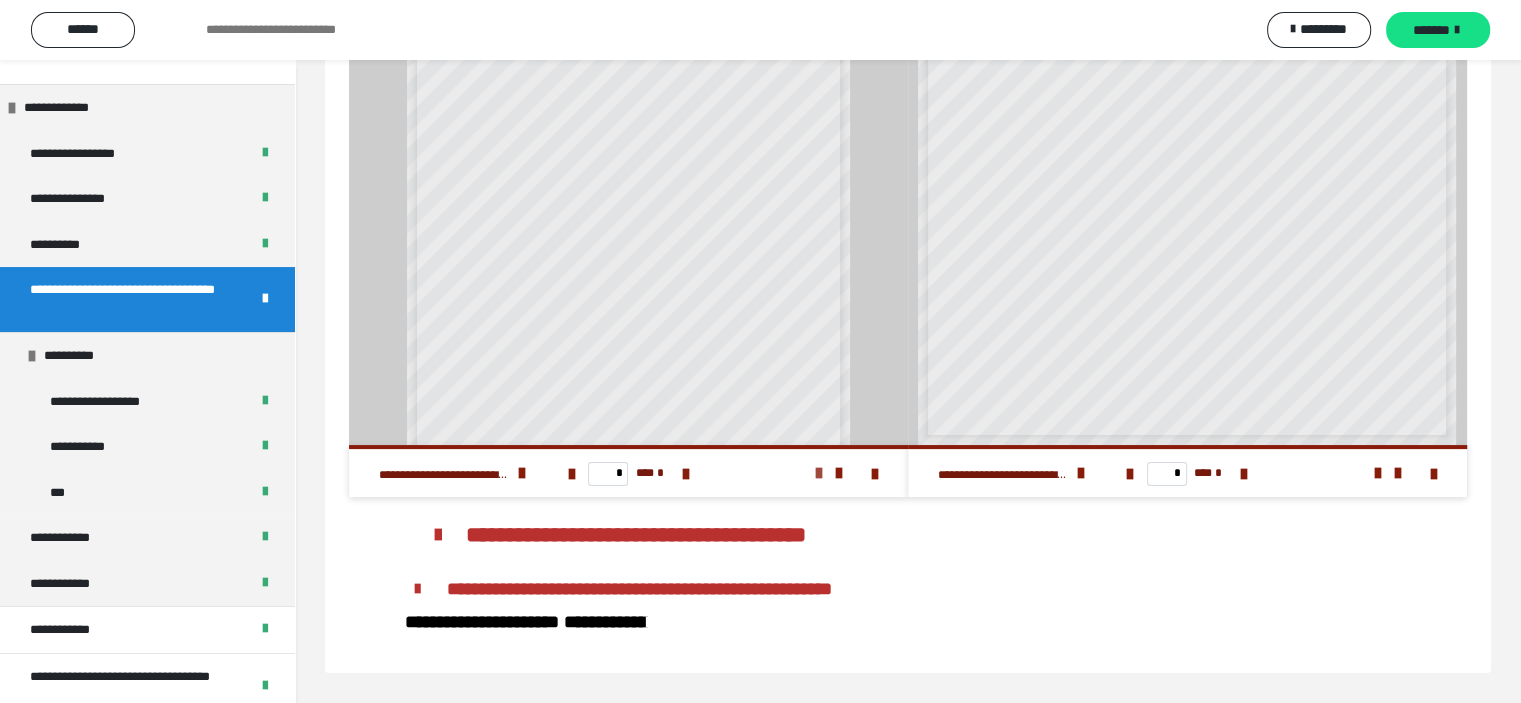 click at bounding box center [819, 473] 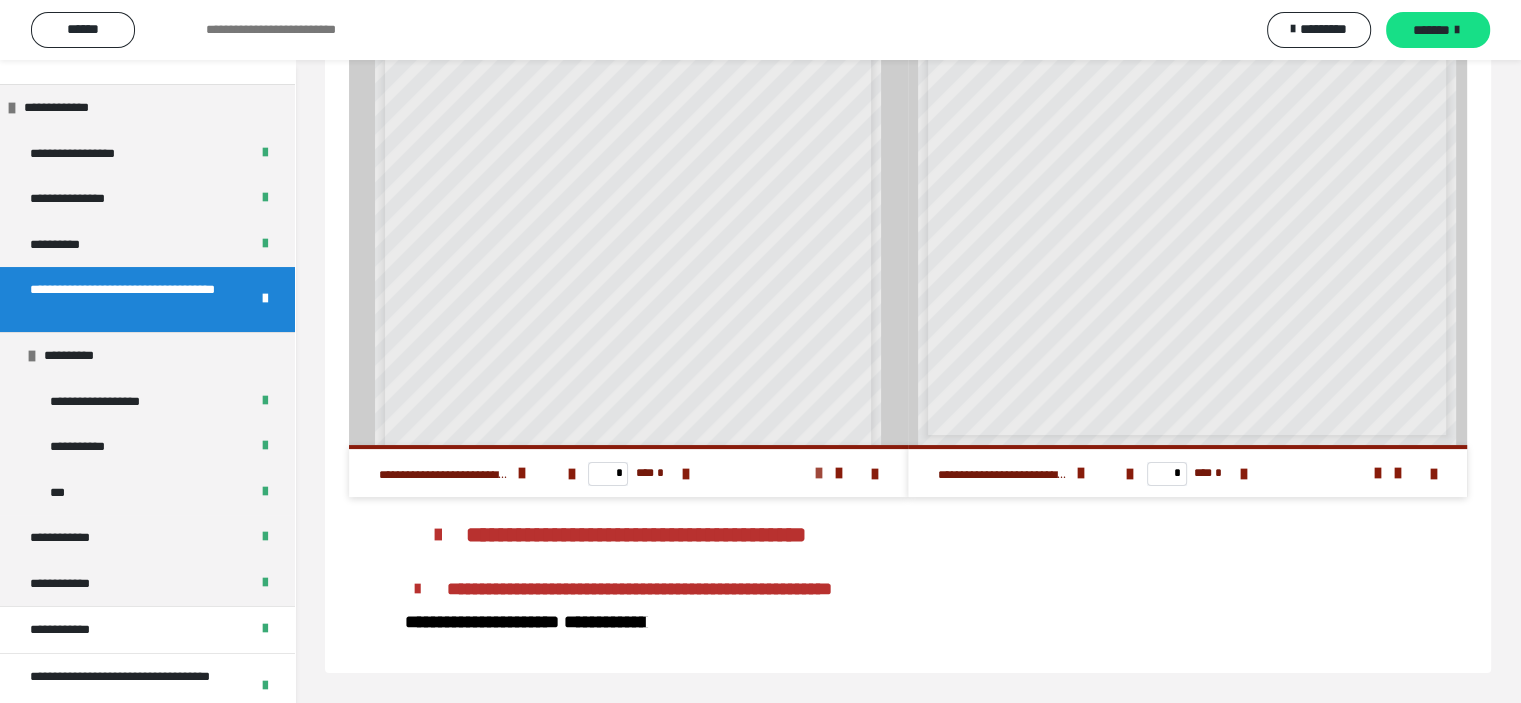 click at bounding box center (819, 473) 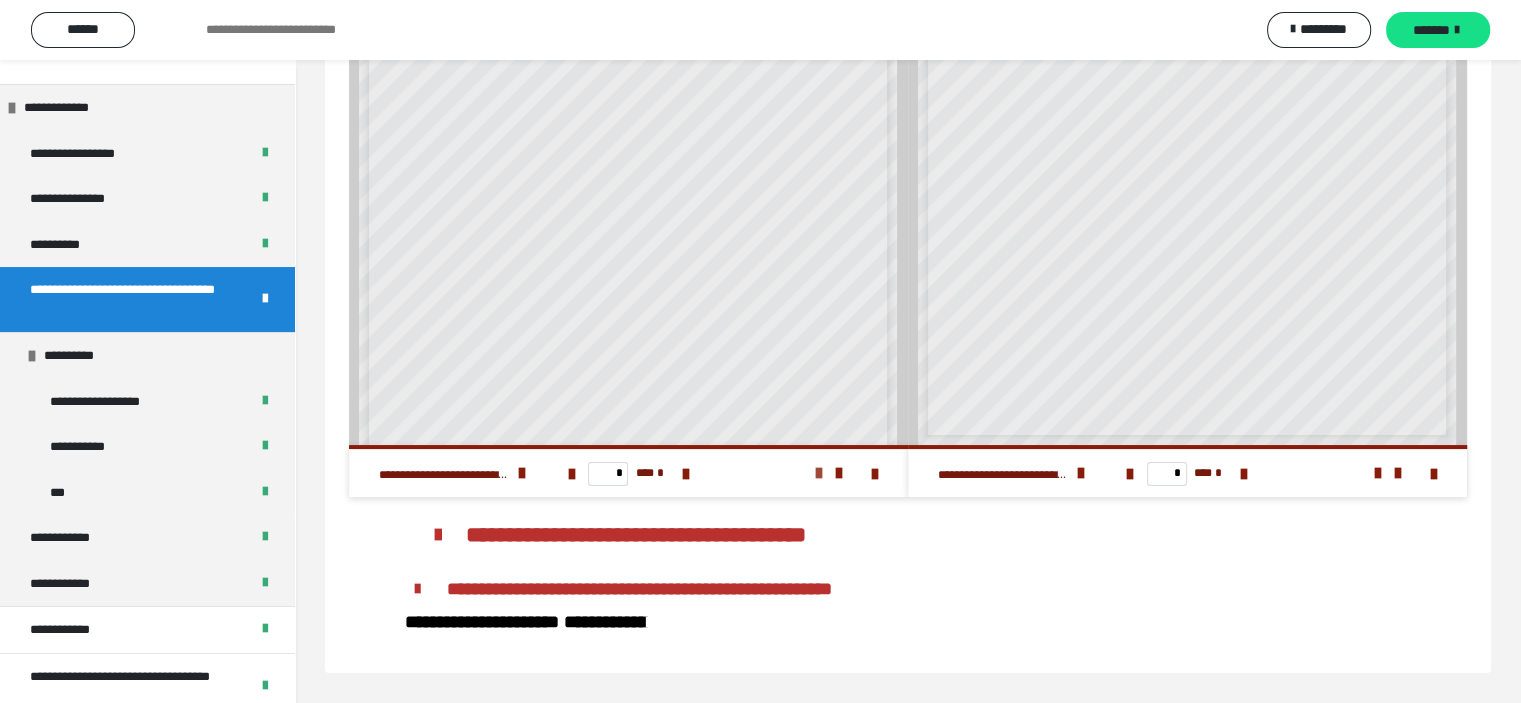 click at bounding box center (819, 473) 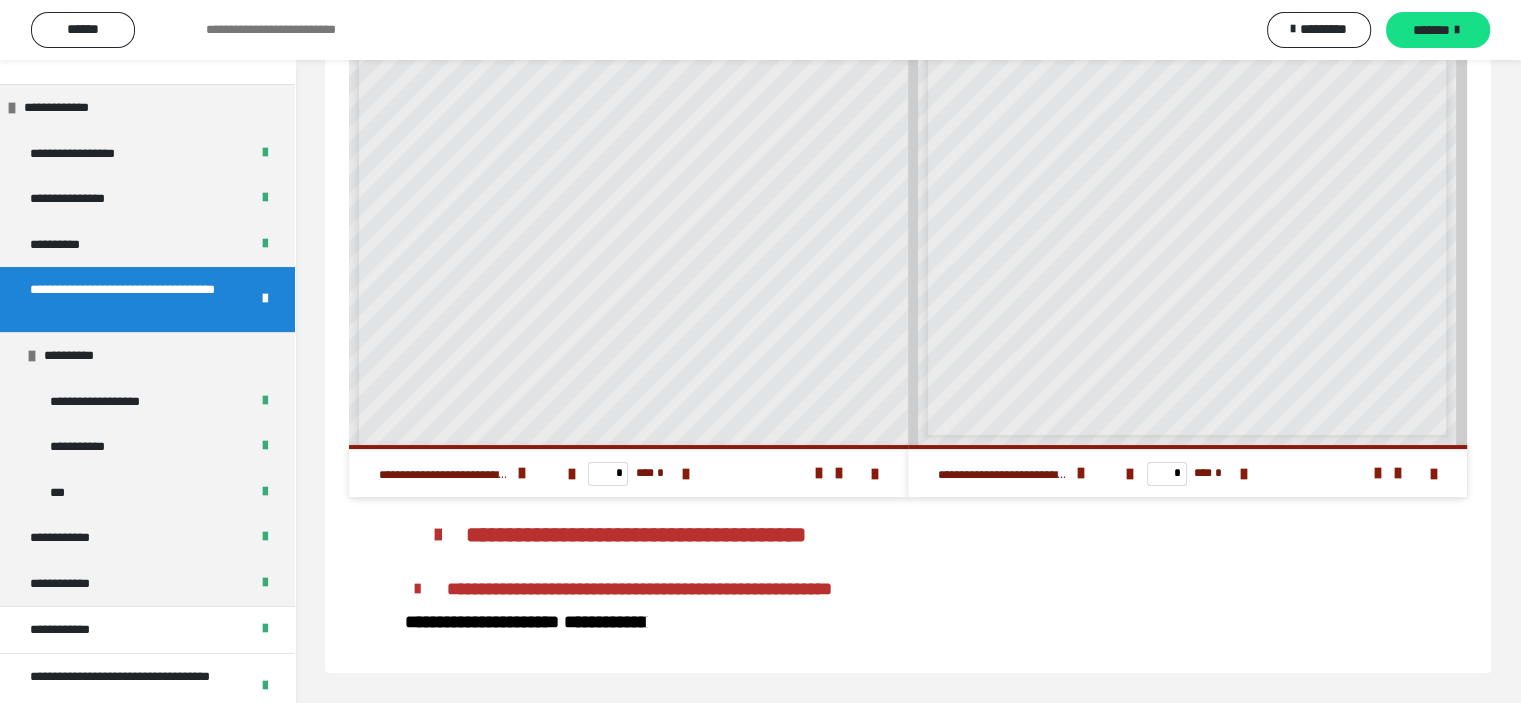 scroll, scrollTop: 432, scrollLeft: 0, axis: vertical 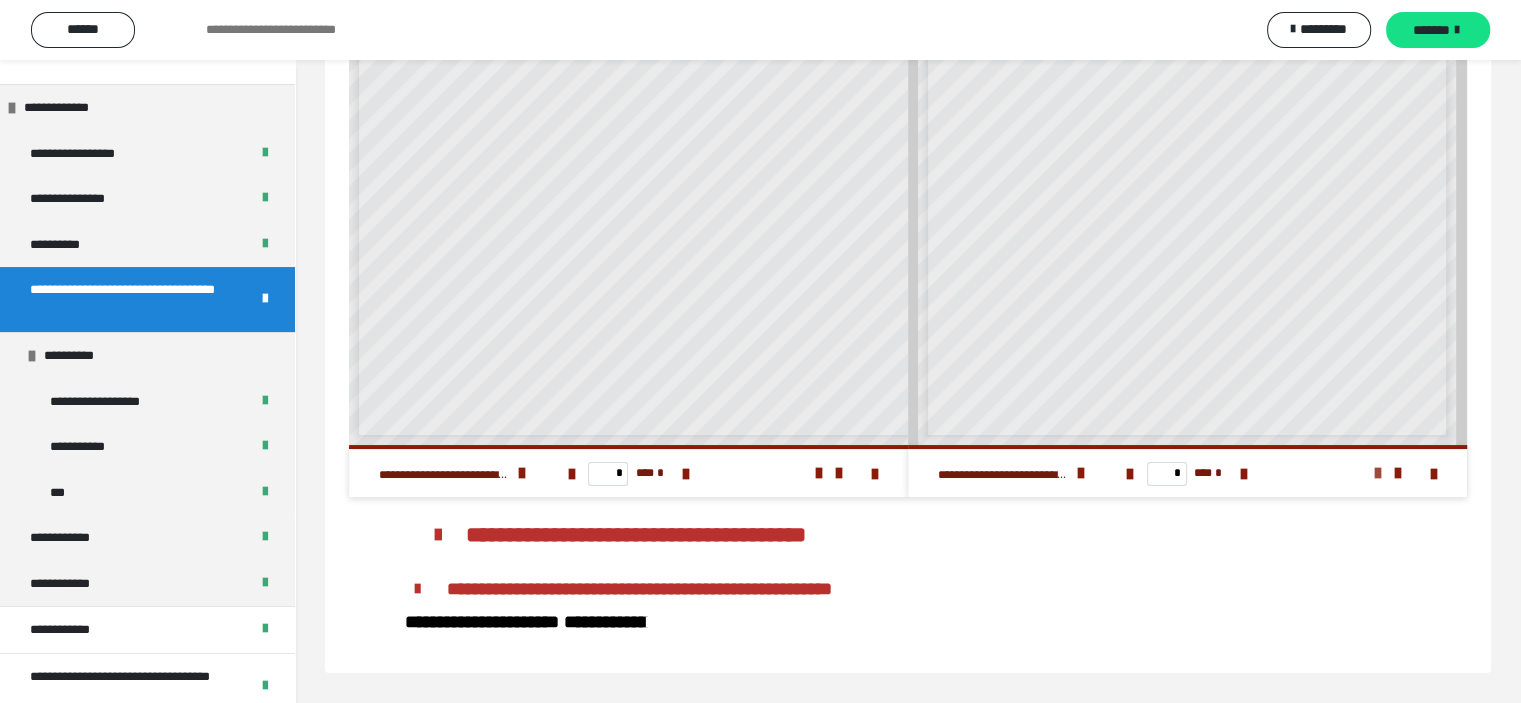 click at bounding box center (1378, 473) 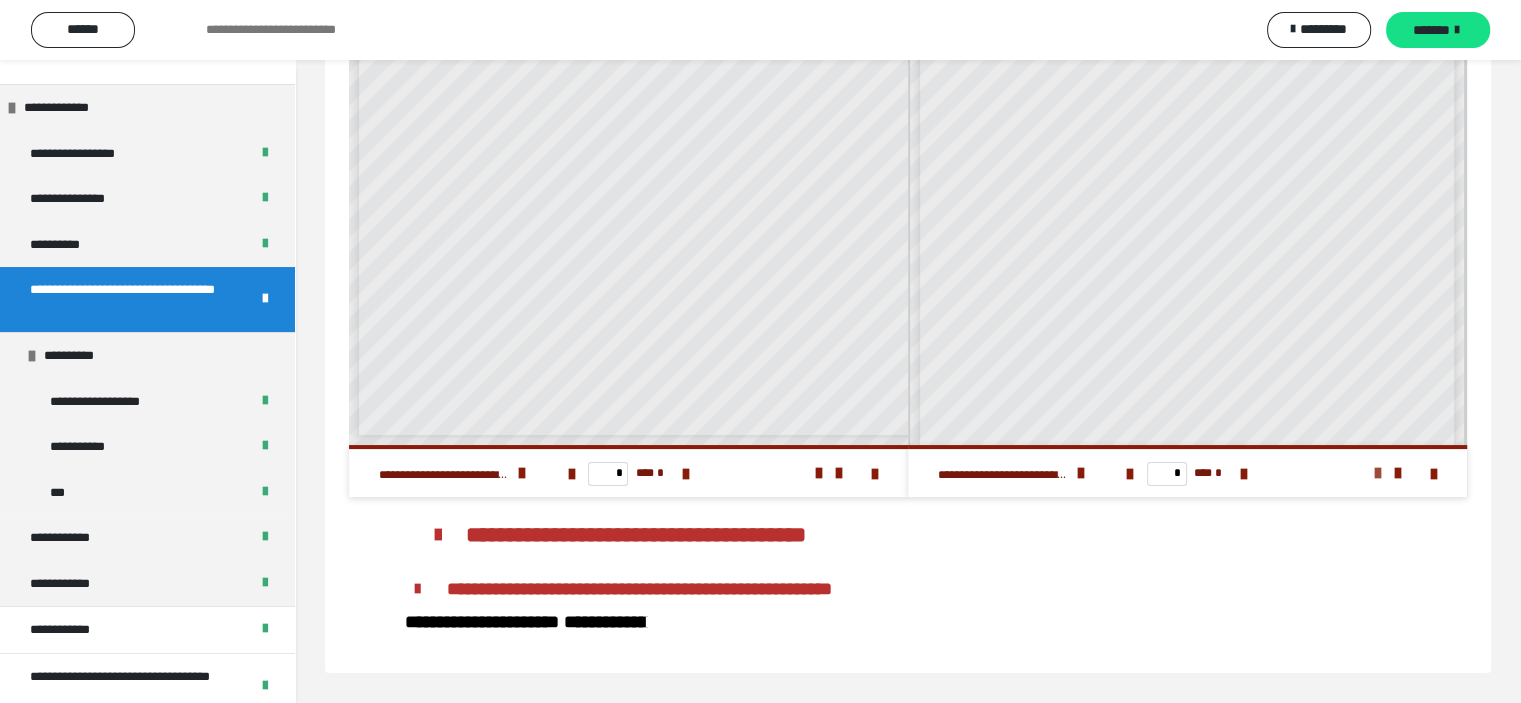 click at bounding box center [1378, 473] 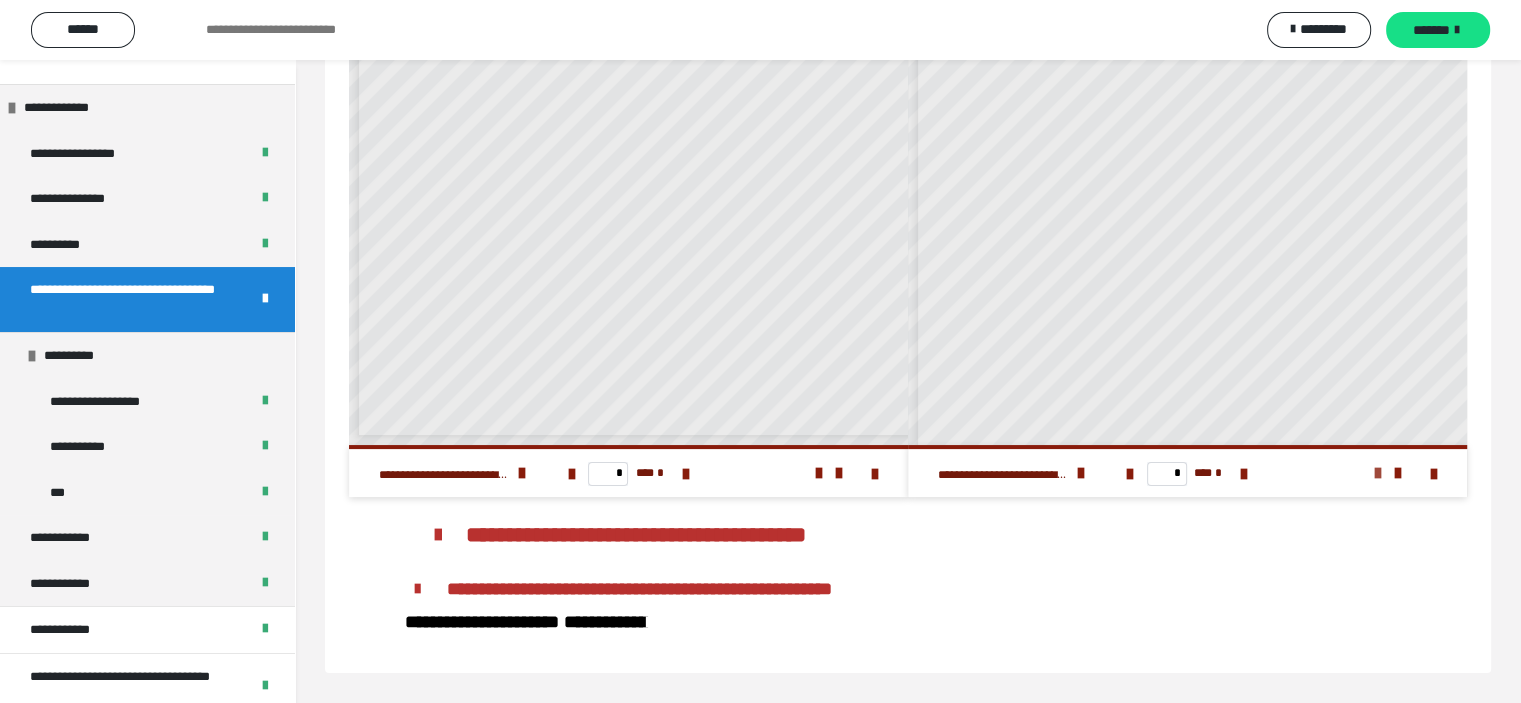 scroll, scrollTop: 306, scrollLeft: 0, axis: vertical 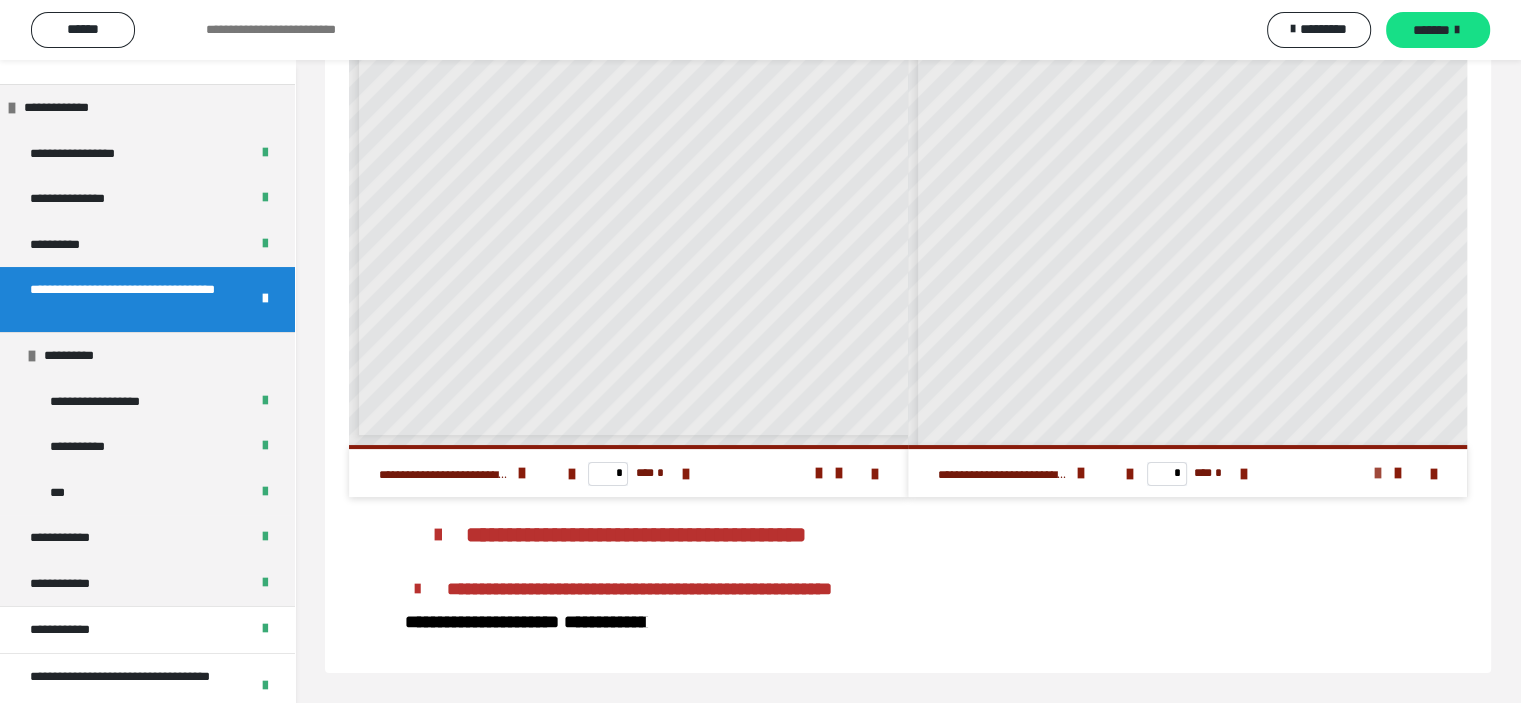 click at bounding box center (1378, 473) 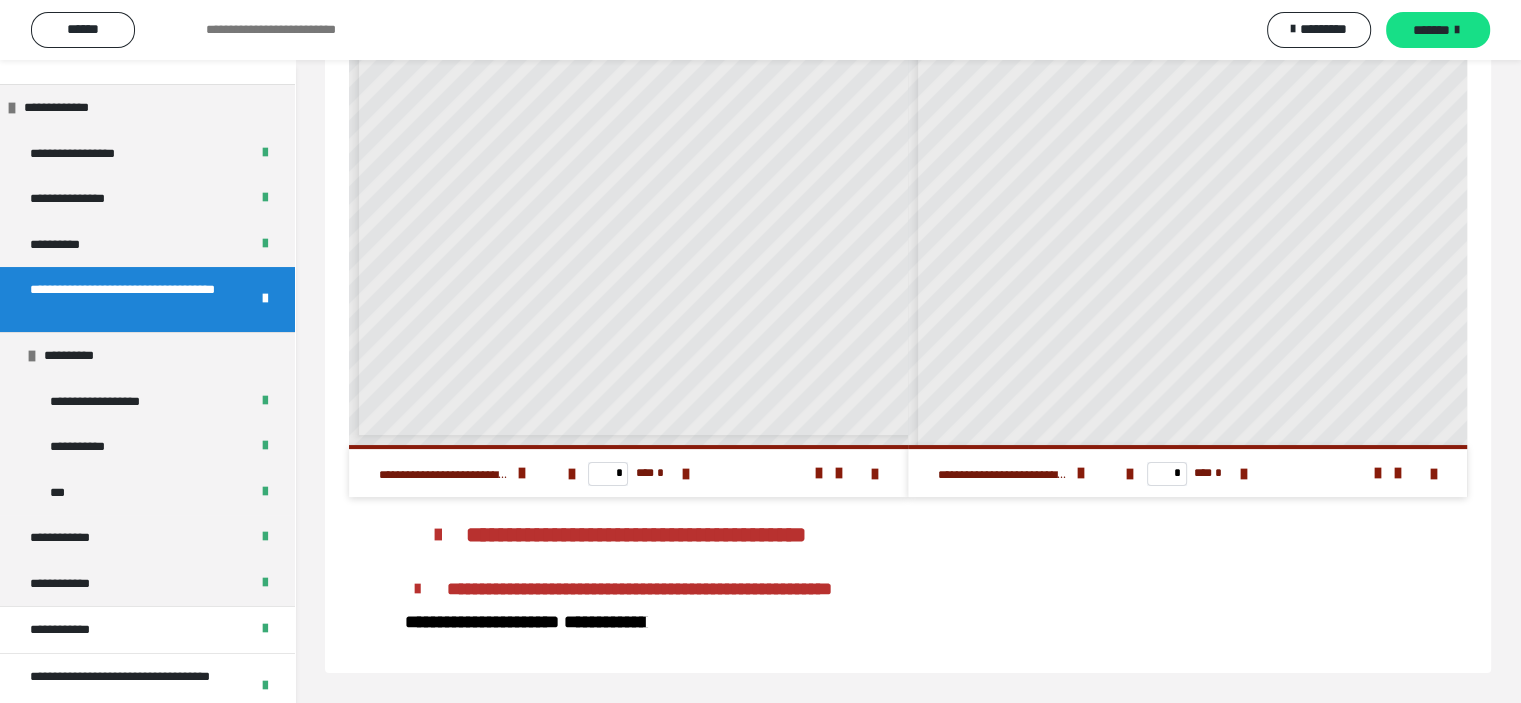 scroll, scrollTop: 701, scrollLeft: 0, axis: vertical 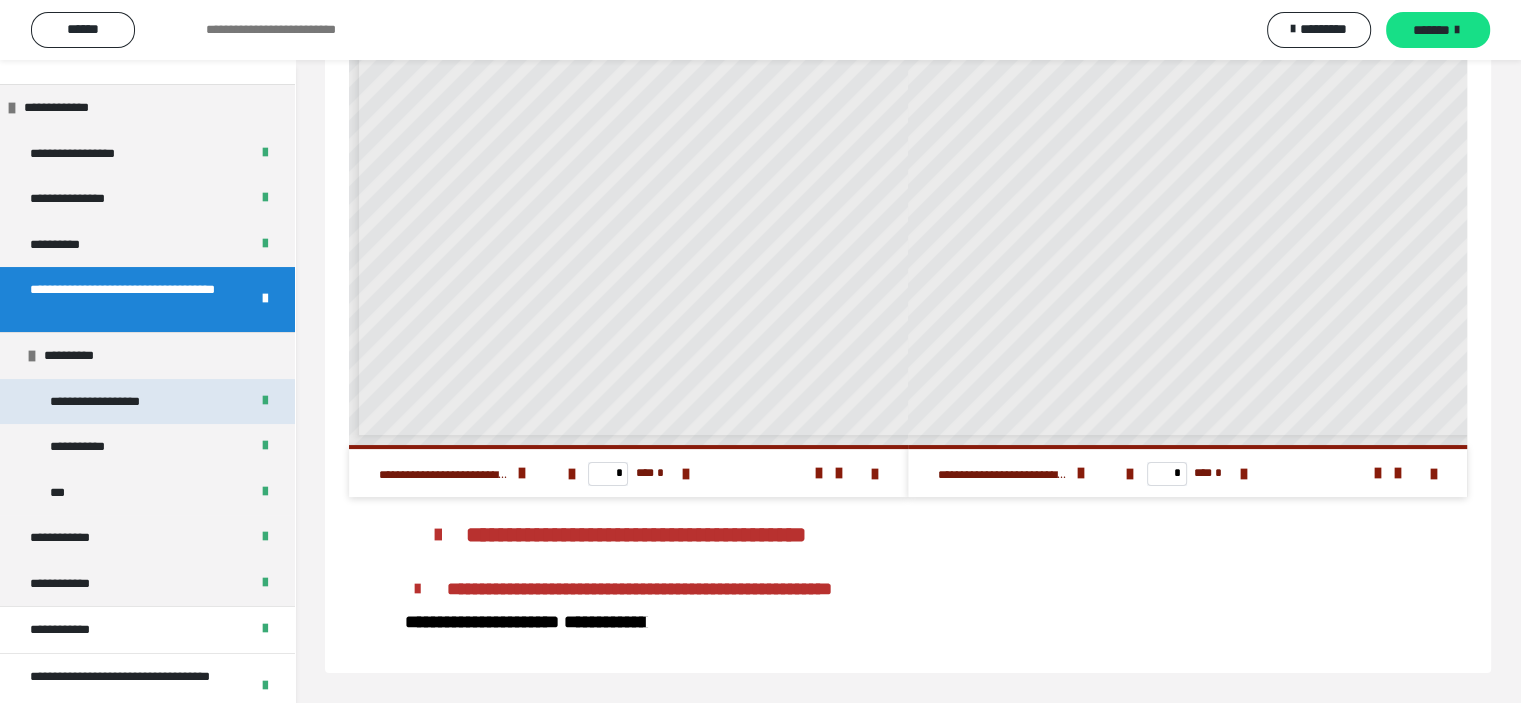 click on "**********" at bounding box center [117, 402] 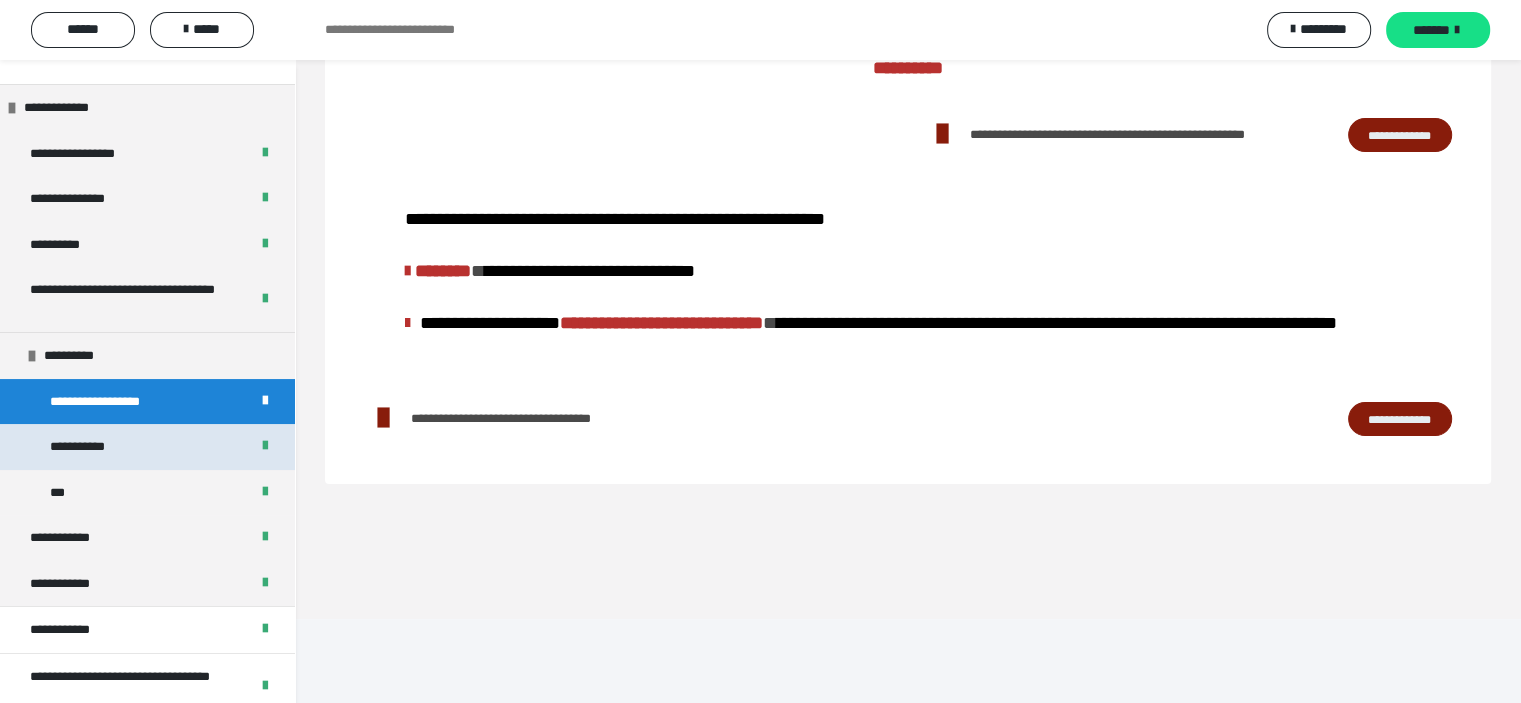 click on "**********" at bounding box center [147, 447] 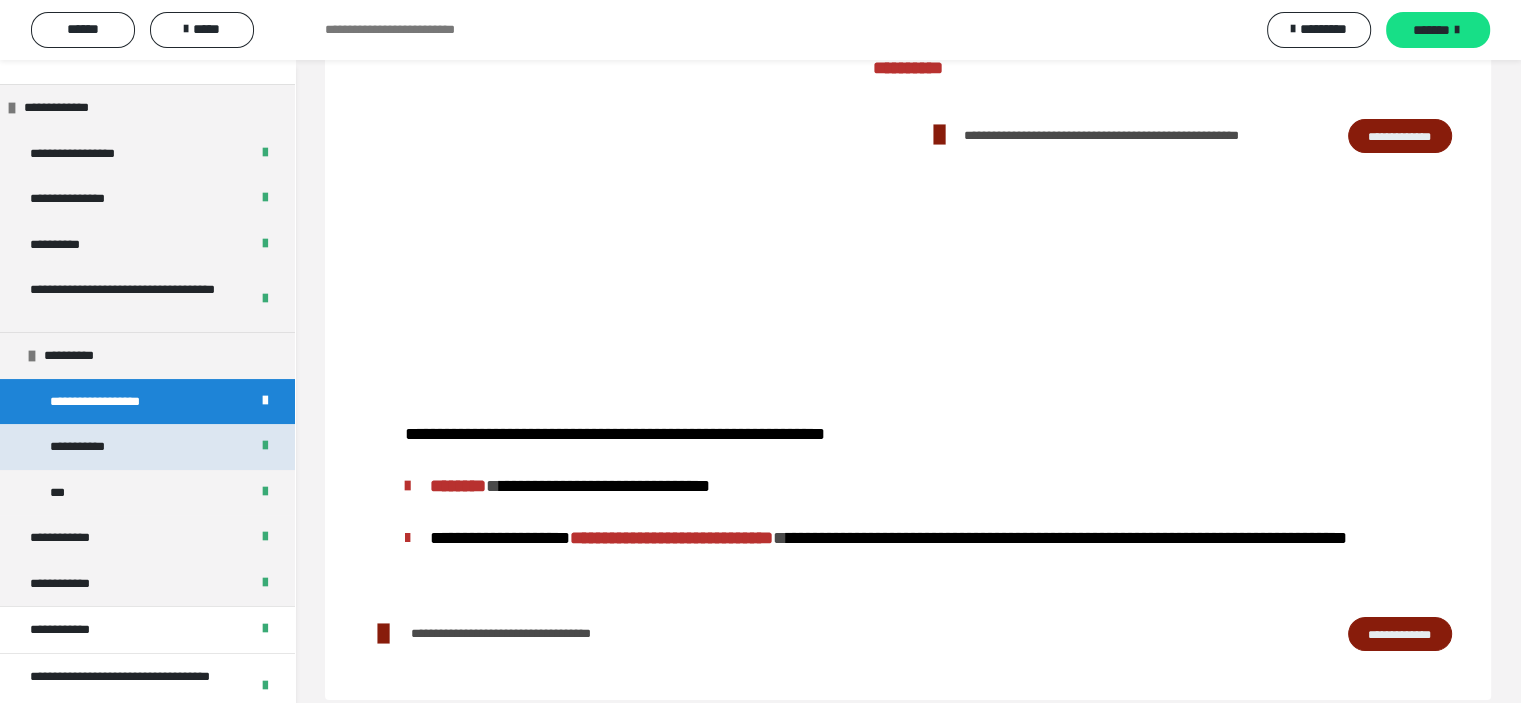 scroll, scrollTop: 60, scrollLeft: 0, axis: vertical 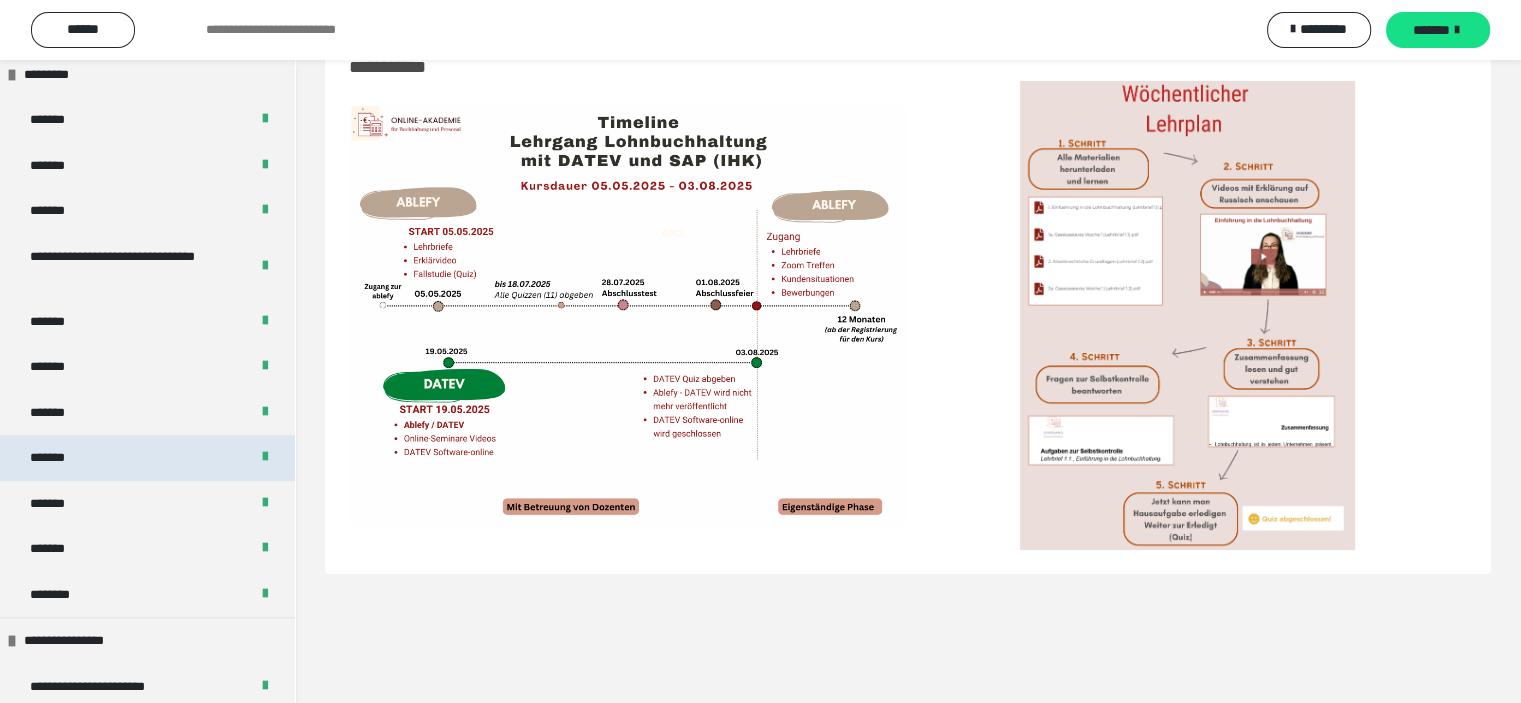 click on "*******" at bounding box center (62, 458) 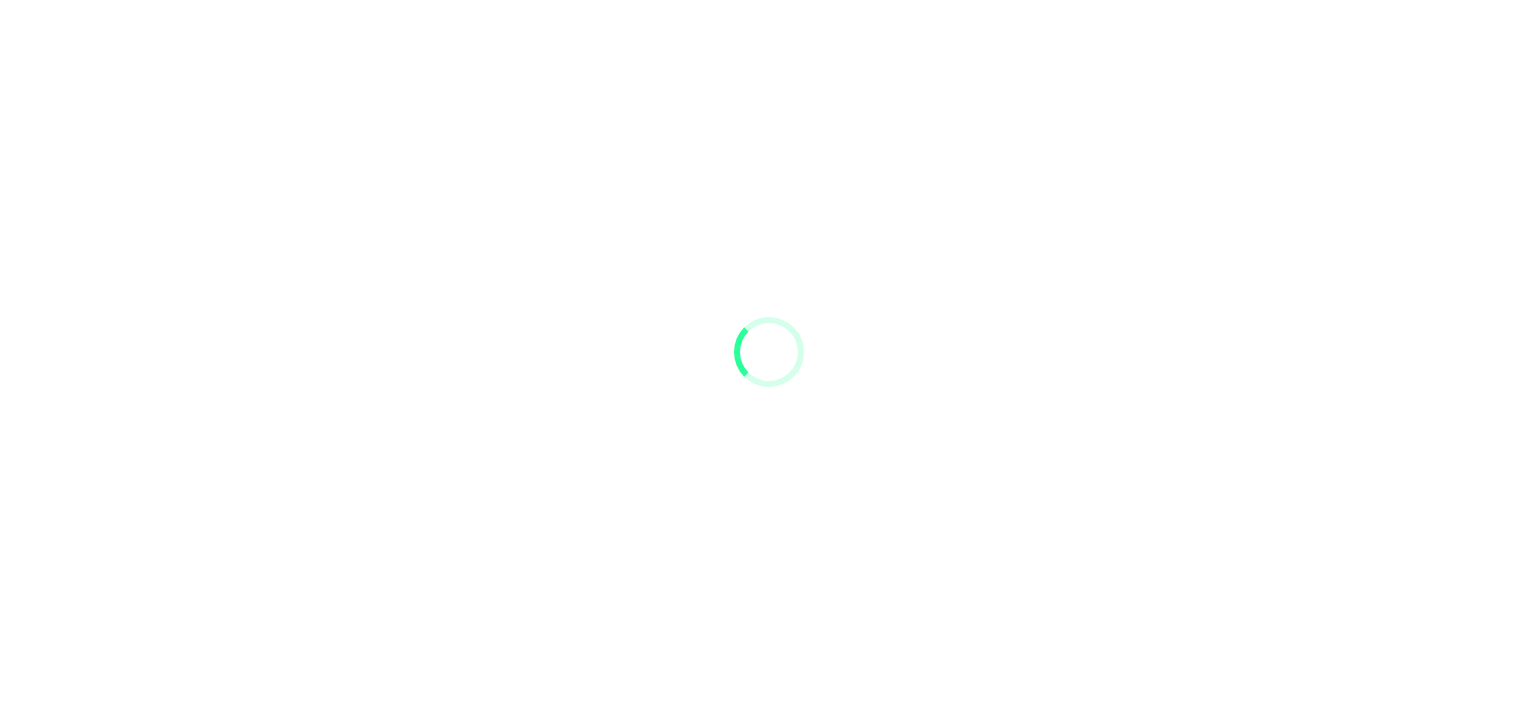 scroll, scrollTop: 0, scrollLeft: 0, axis: both 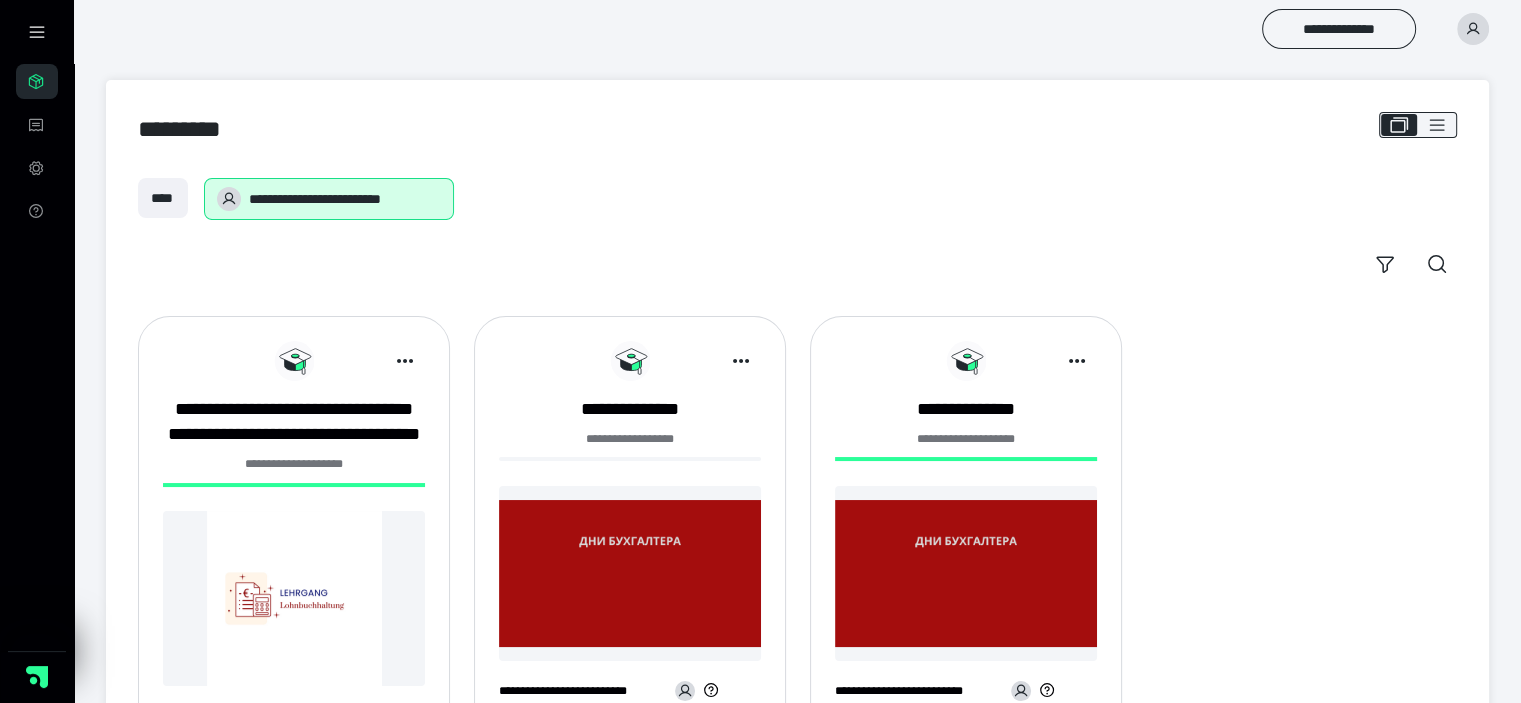 click at bounding box center (294, 598) 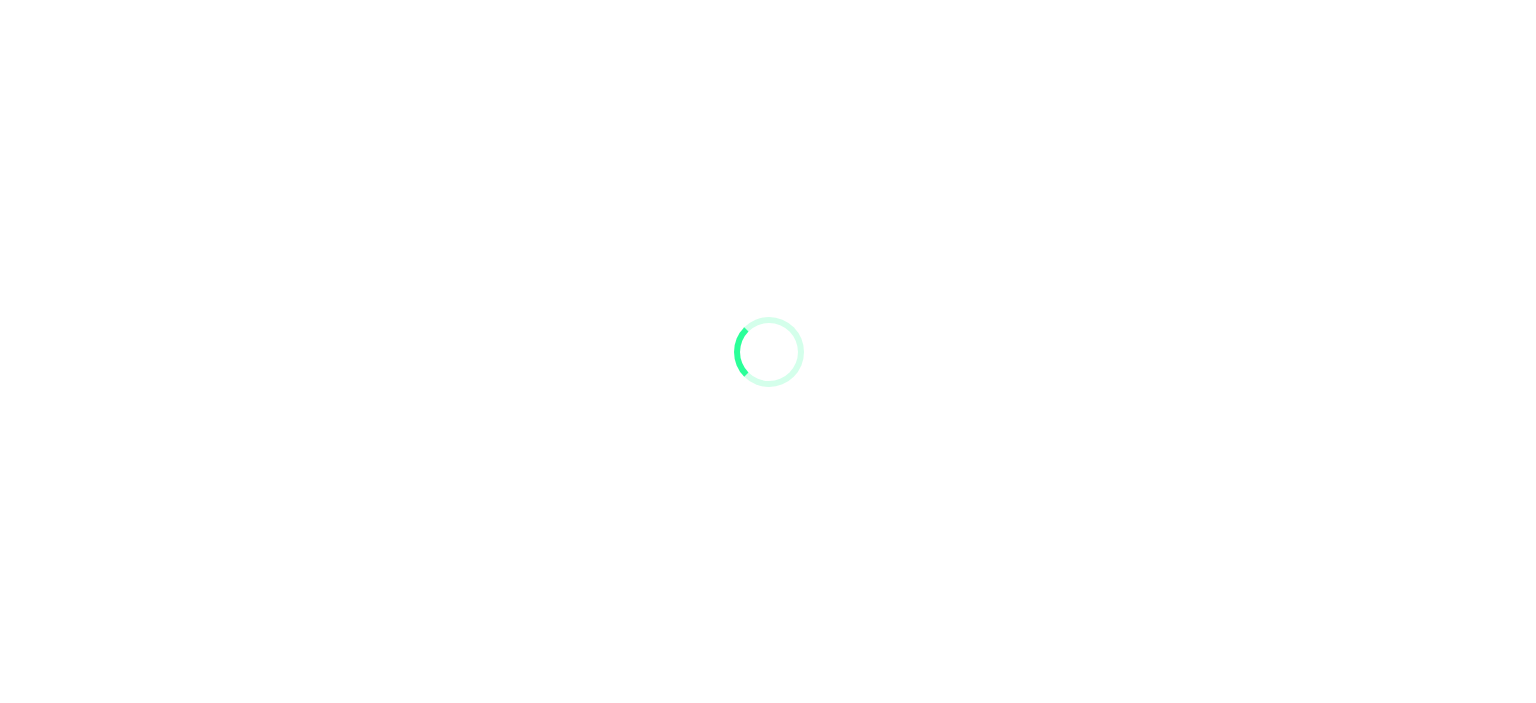 scroll, scrollTop: 0, scrollLeft: 0, axis: both 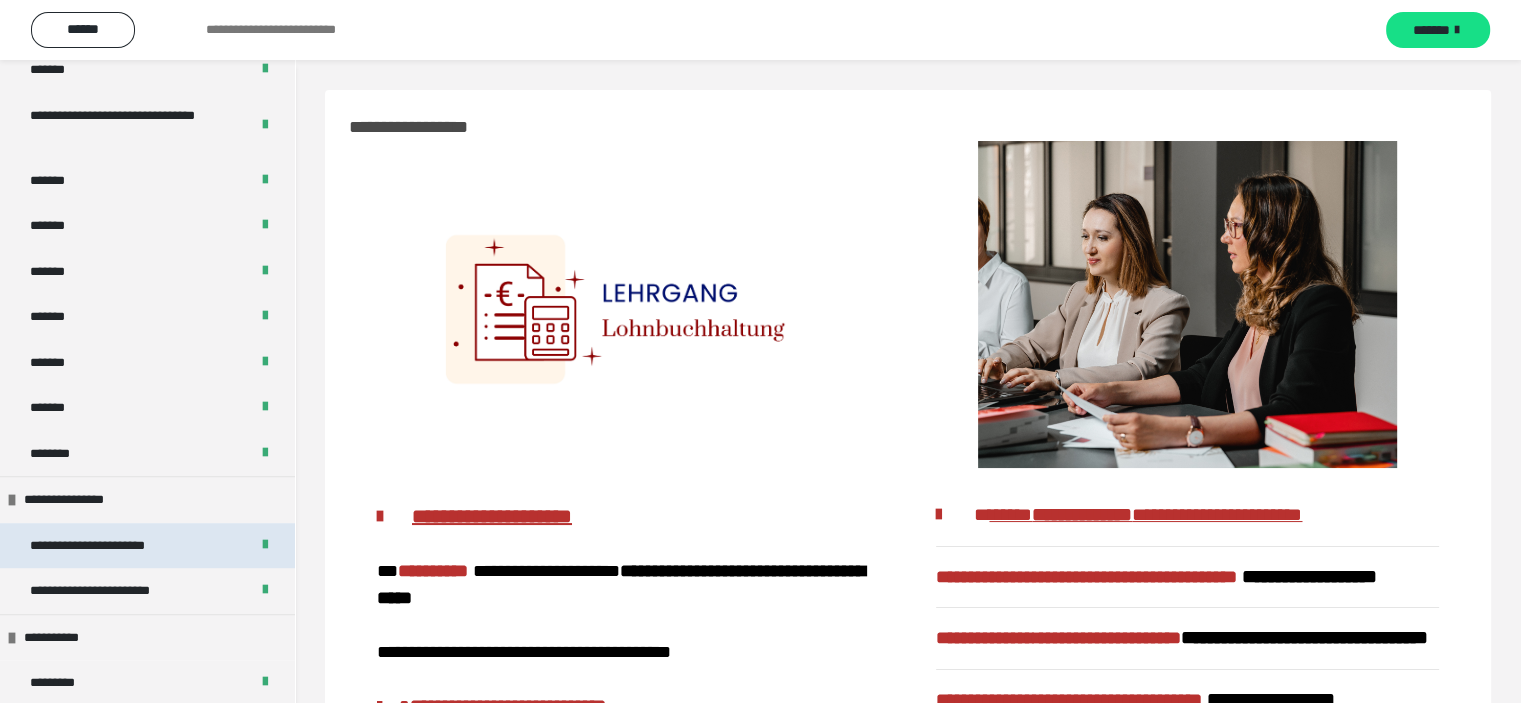click on "**********" at bounding box center (103, 546) 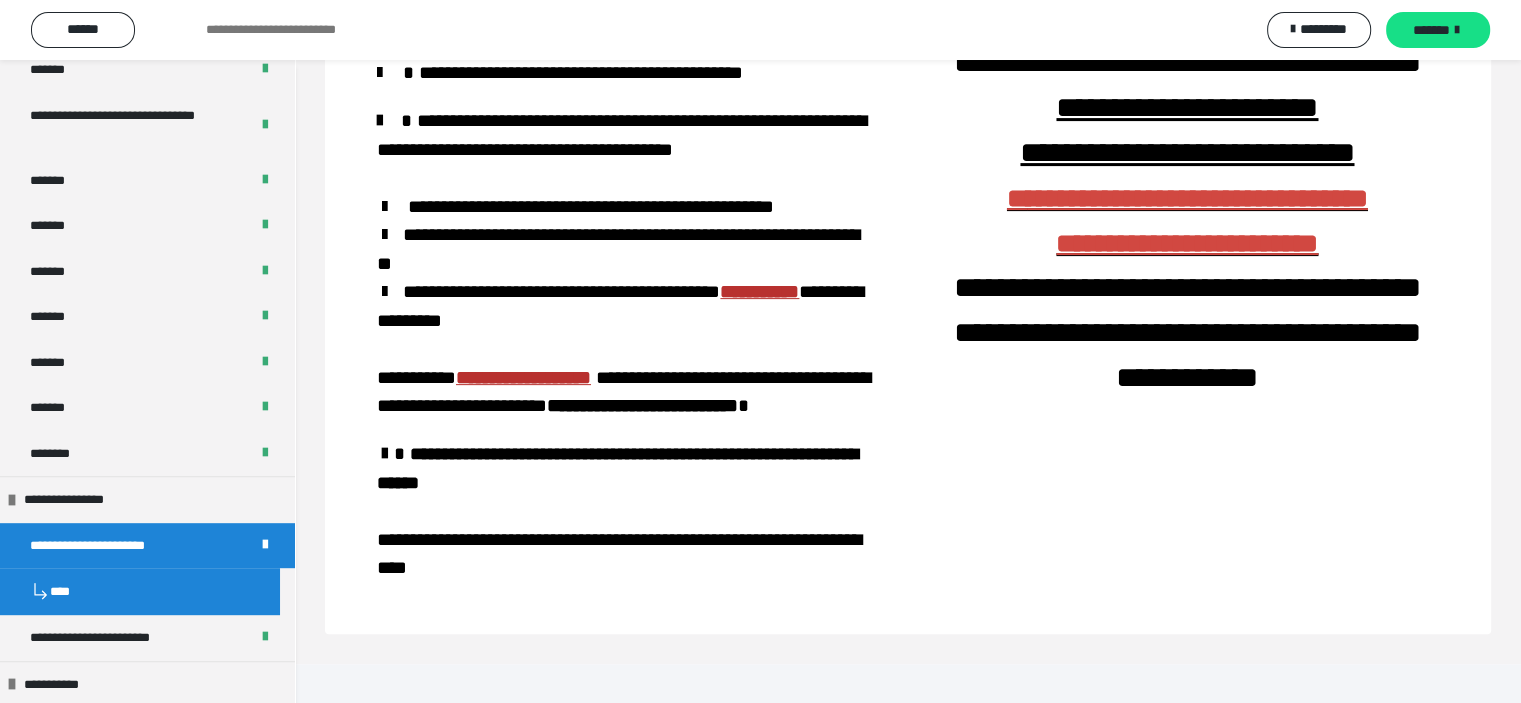 scroll, scrollTop: 604, scrollLeft: 0, axis: vertical 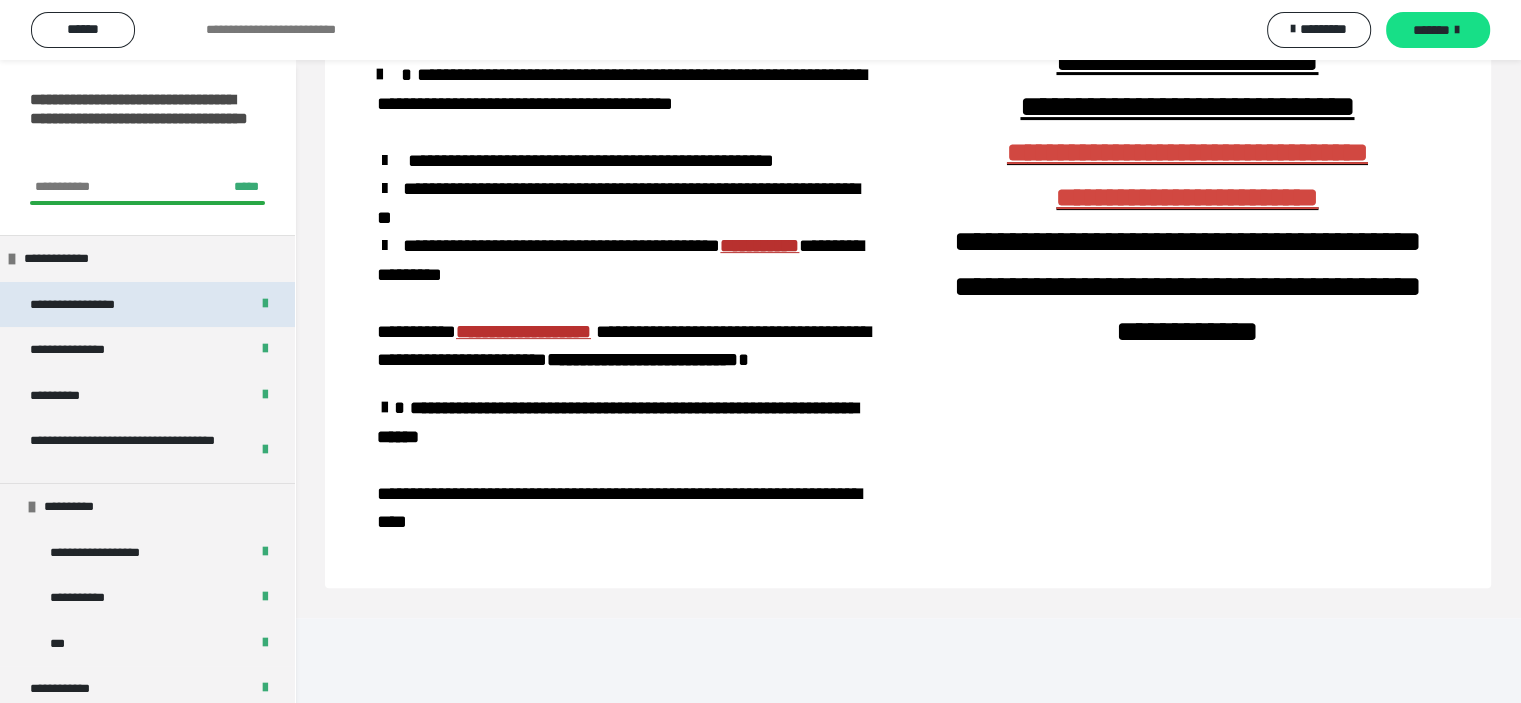 click on "**********" at bounding box center [100, 305] 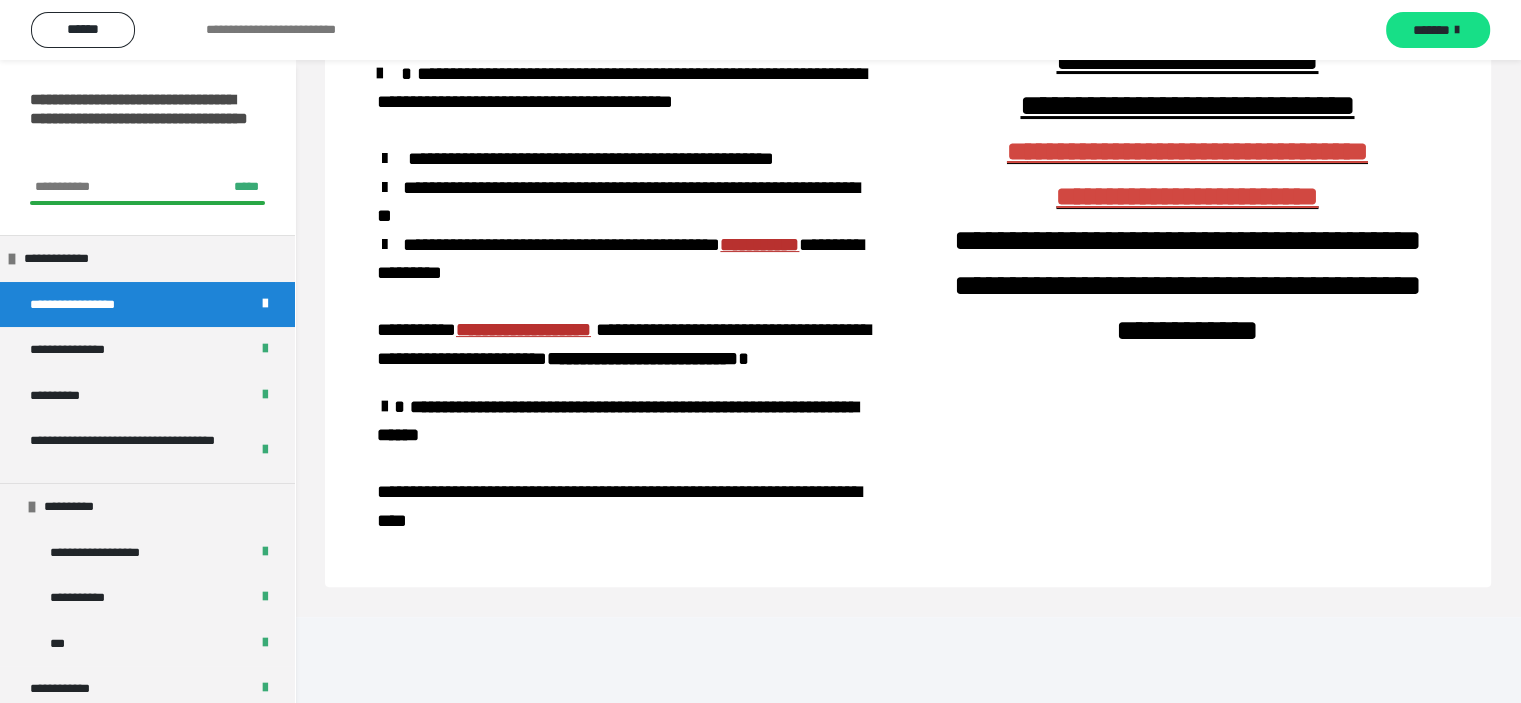 scroll, scrollTop: 366, scrollLeft: 0, axis: vertical 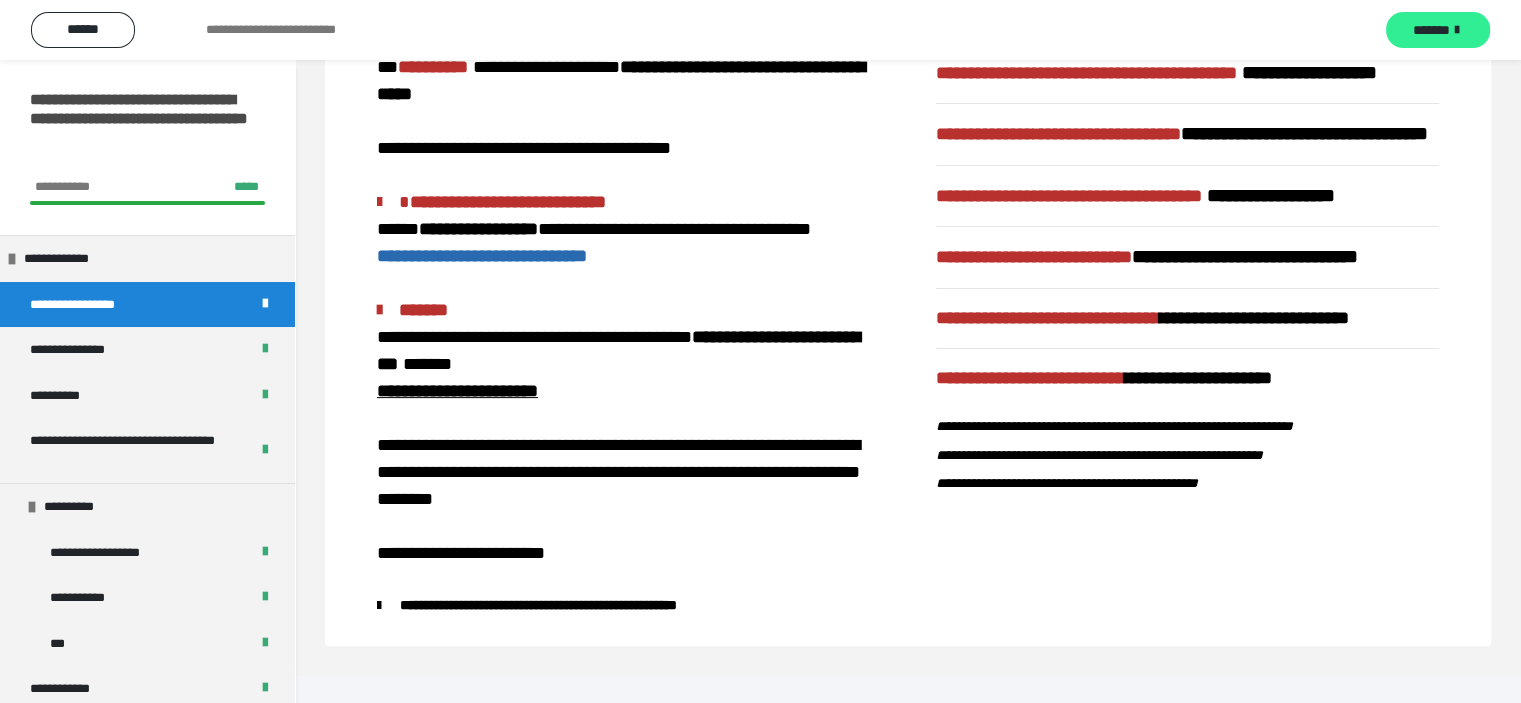click on "*******" at bounding box center (1431, 30) 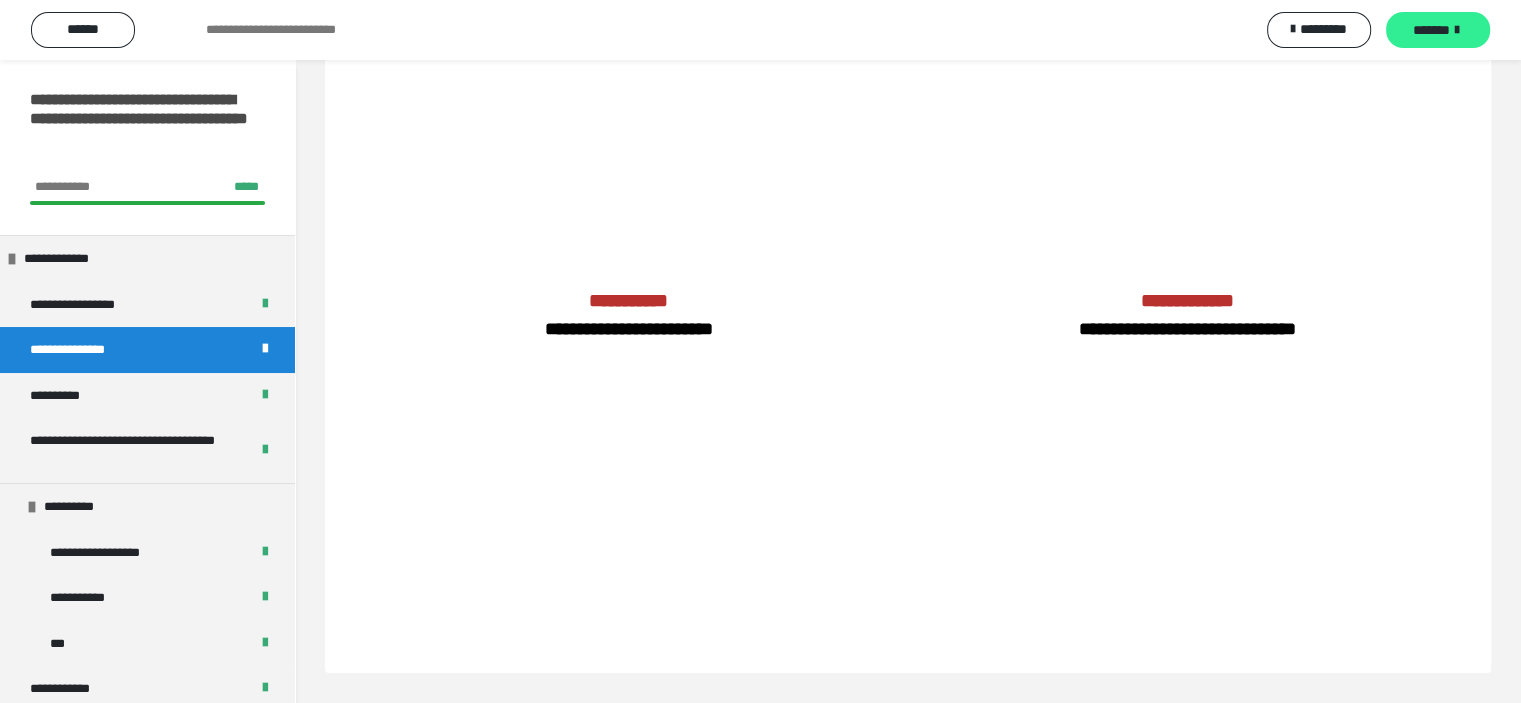 scroll, scrollTop: 60, scrollLeft: 0, axis: vertical 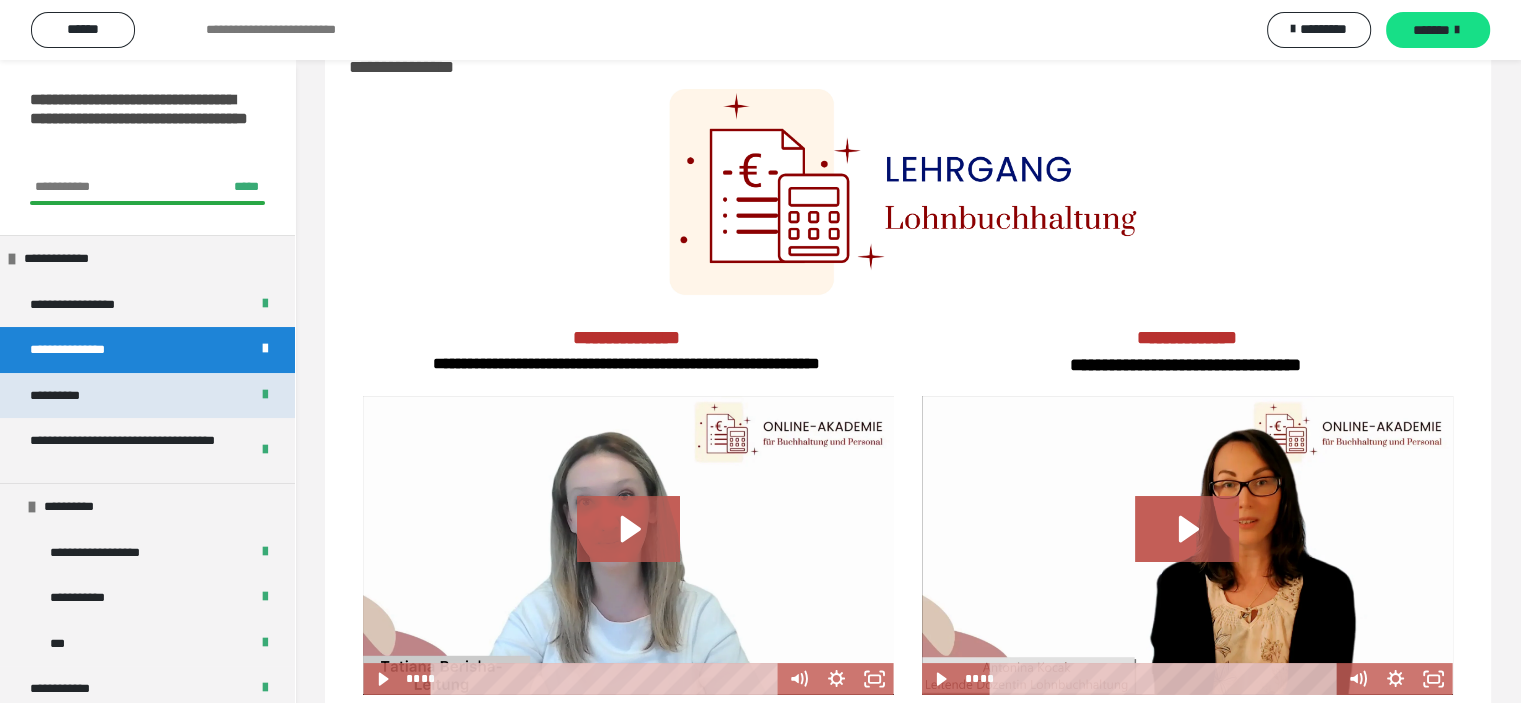 click on "**********" at bounding box center [147, 396] 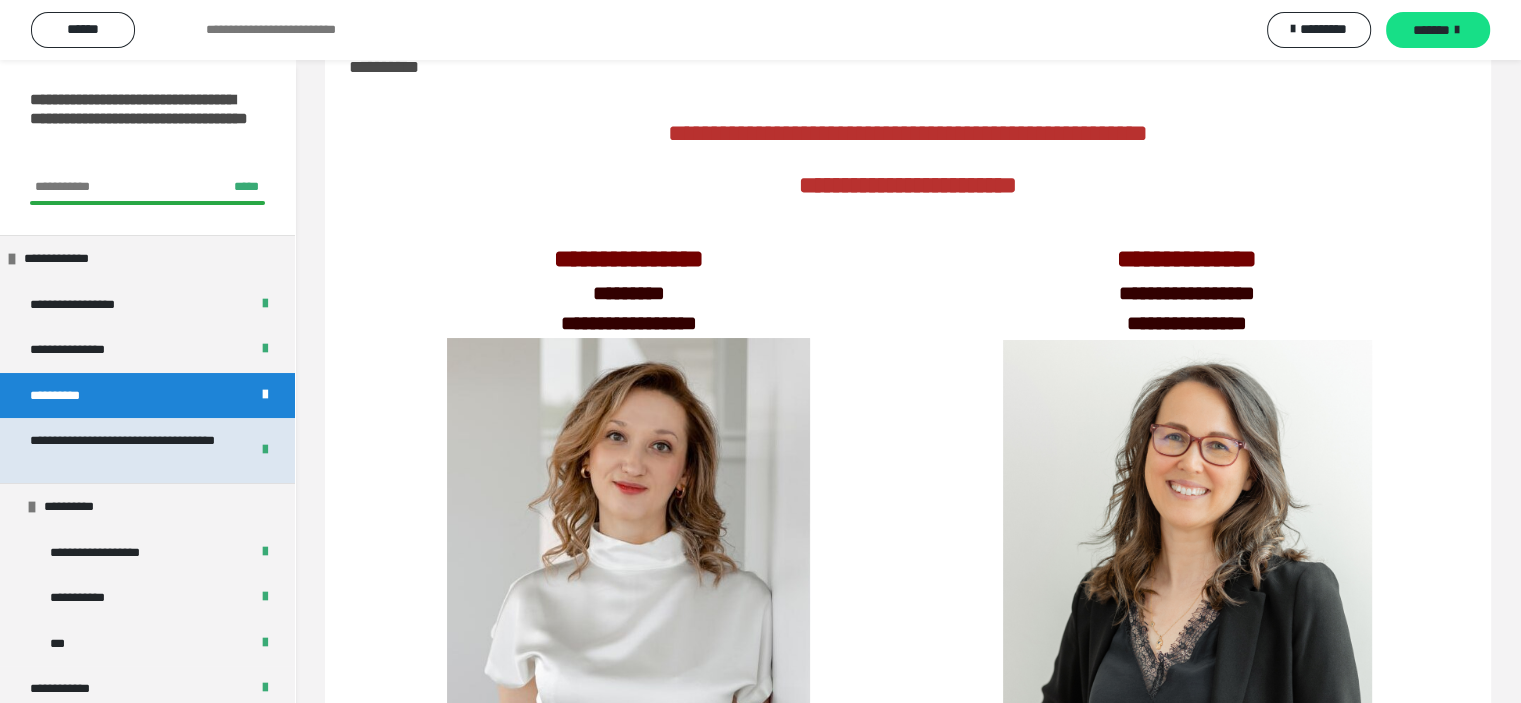 click on "**********" at bounding box center [124, 450] 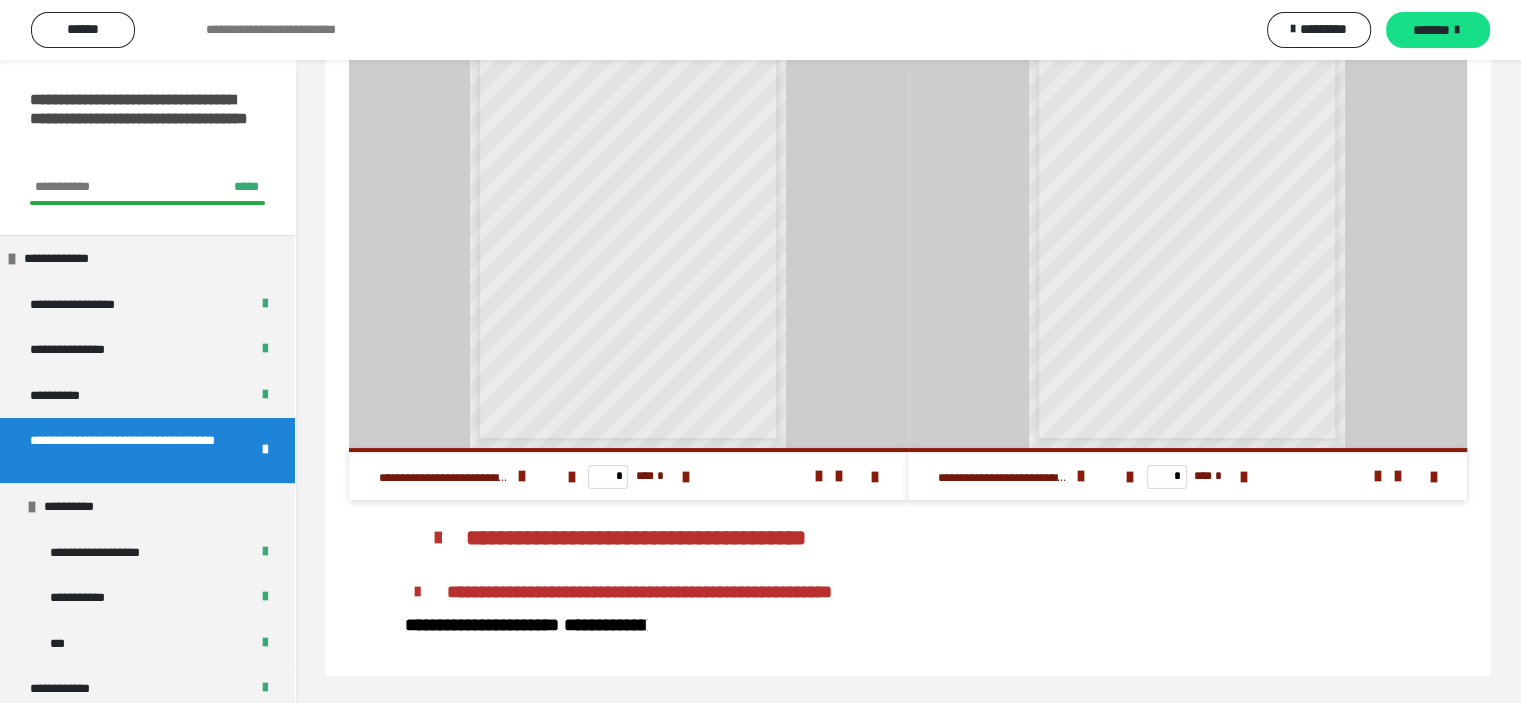 scroll, scrollTop: 144, scrollLeft: 0, axis: vertical 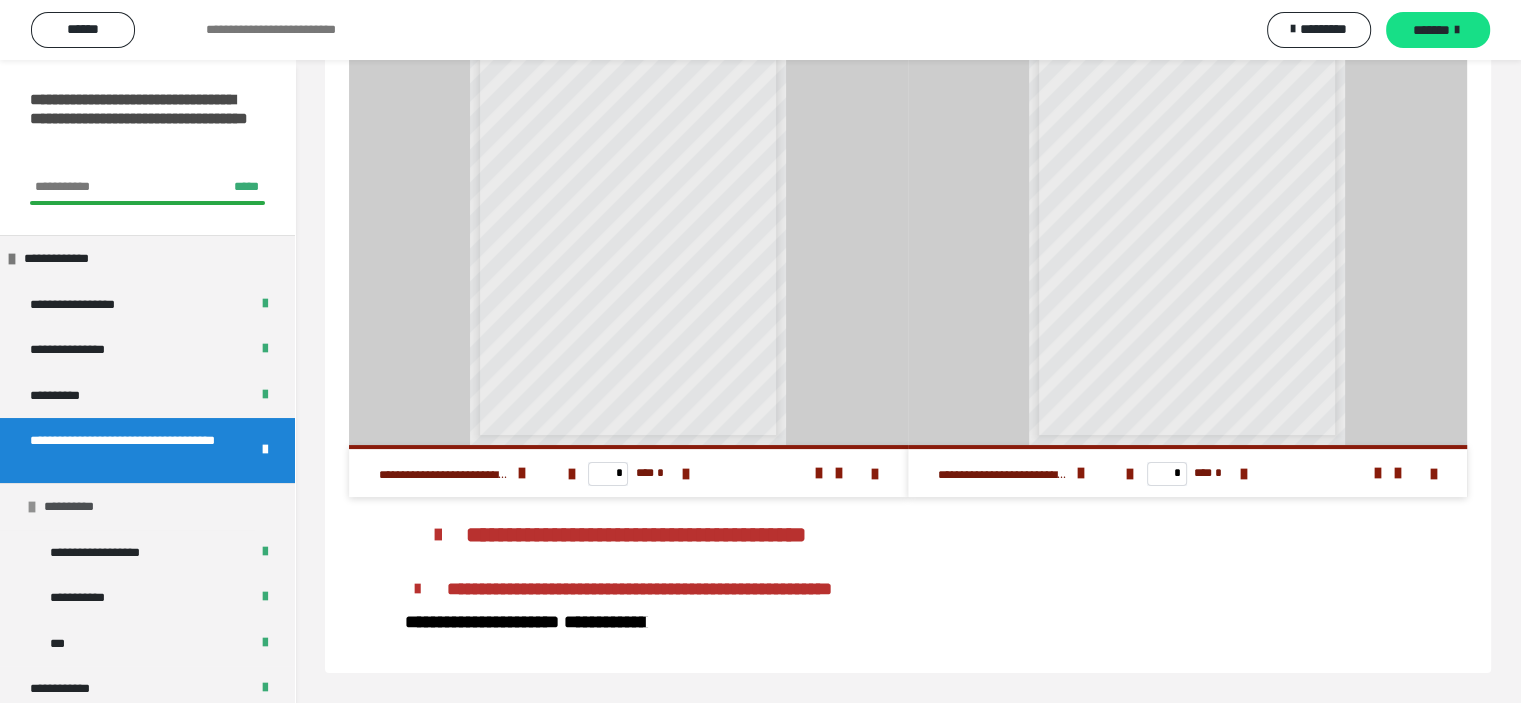 click on "**********" at bounding box center [147, 506] 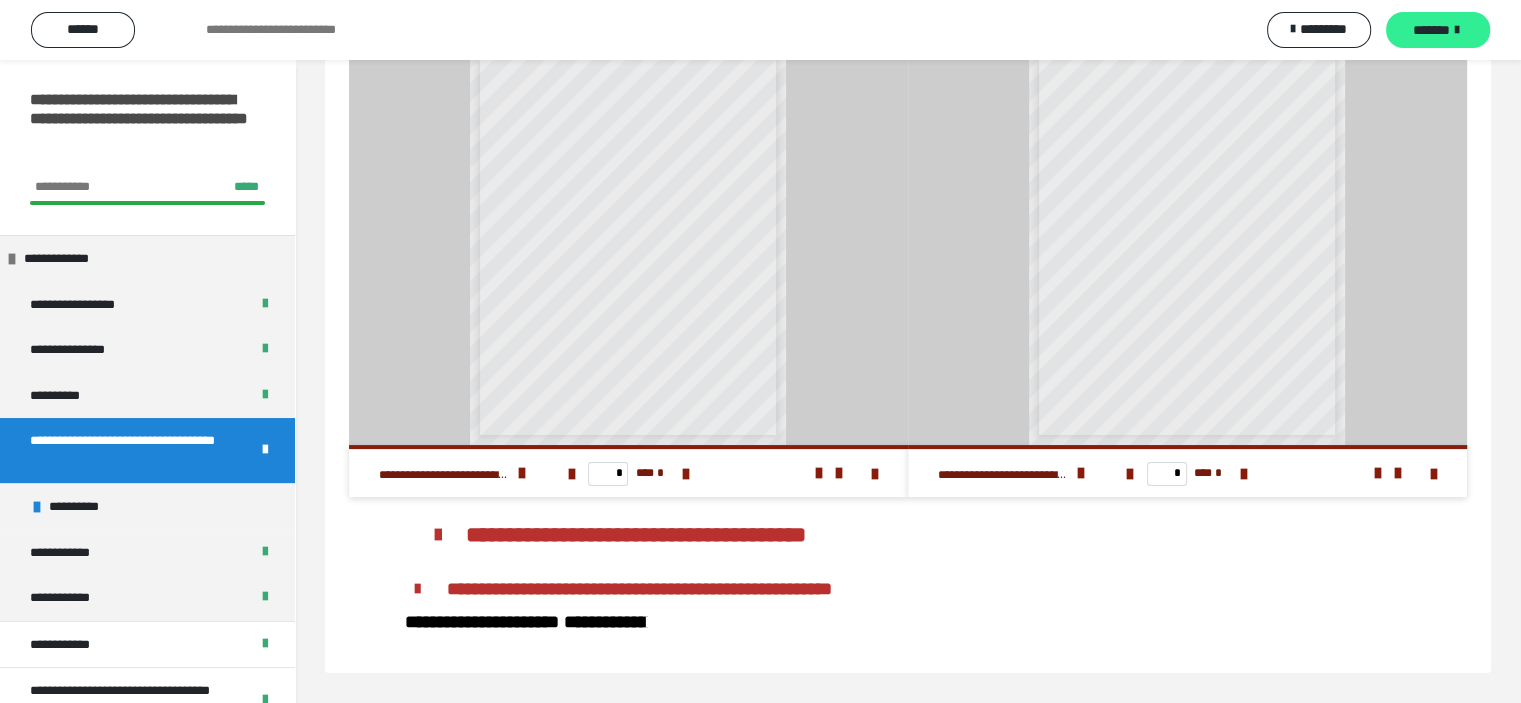 click on "*******" at bounding box center [1431, 30] 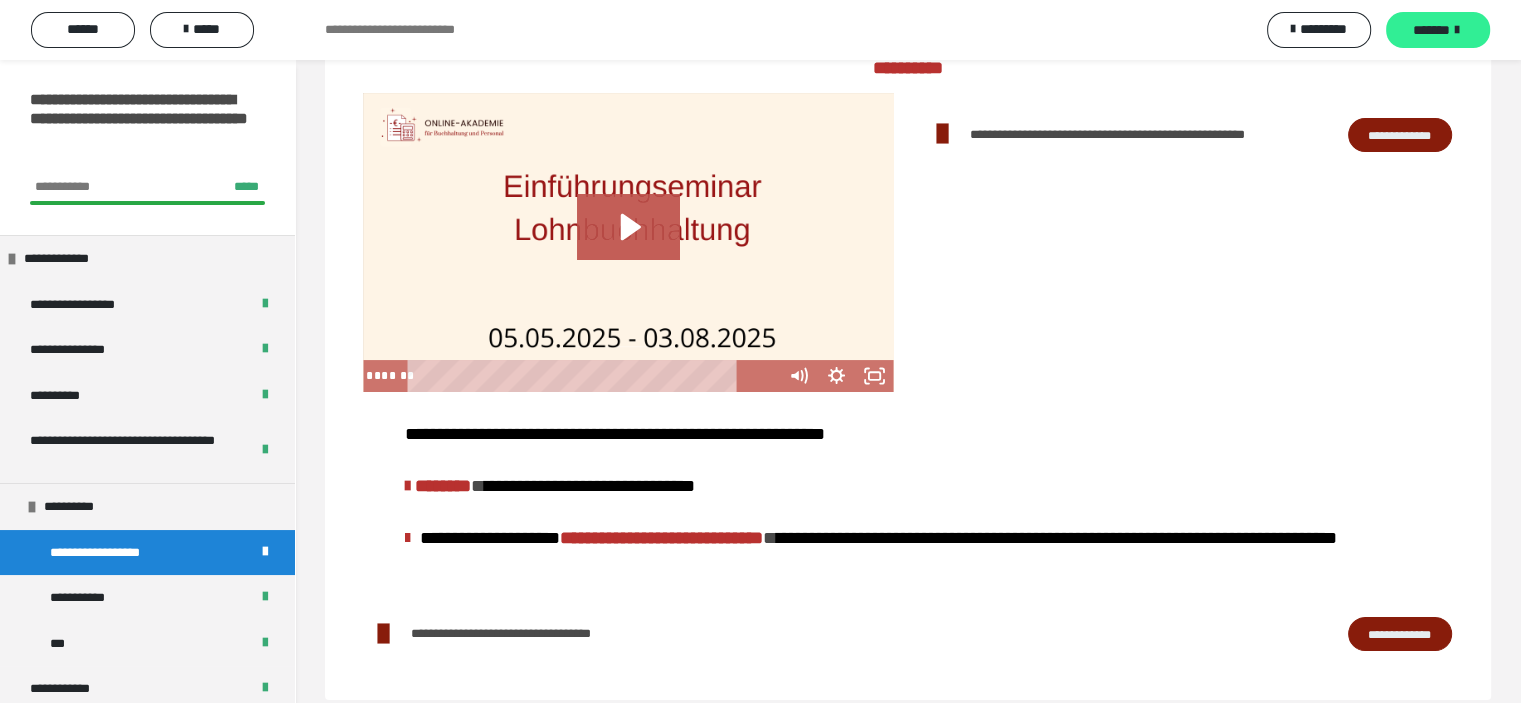 scroll, scrollTop: 60, scrollLeft: 0, axis: vertical 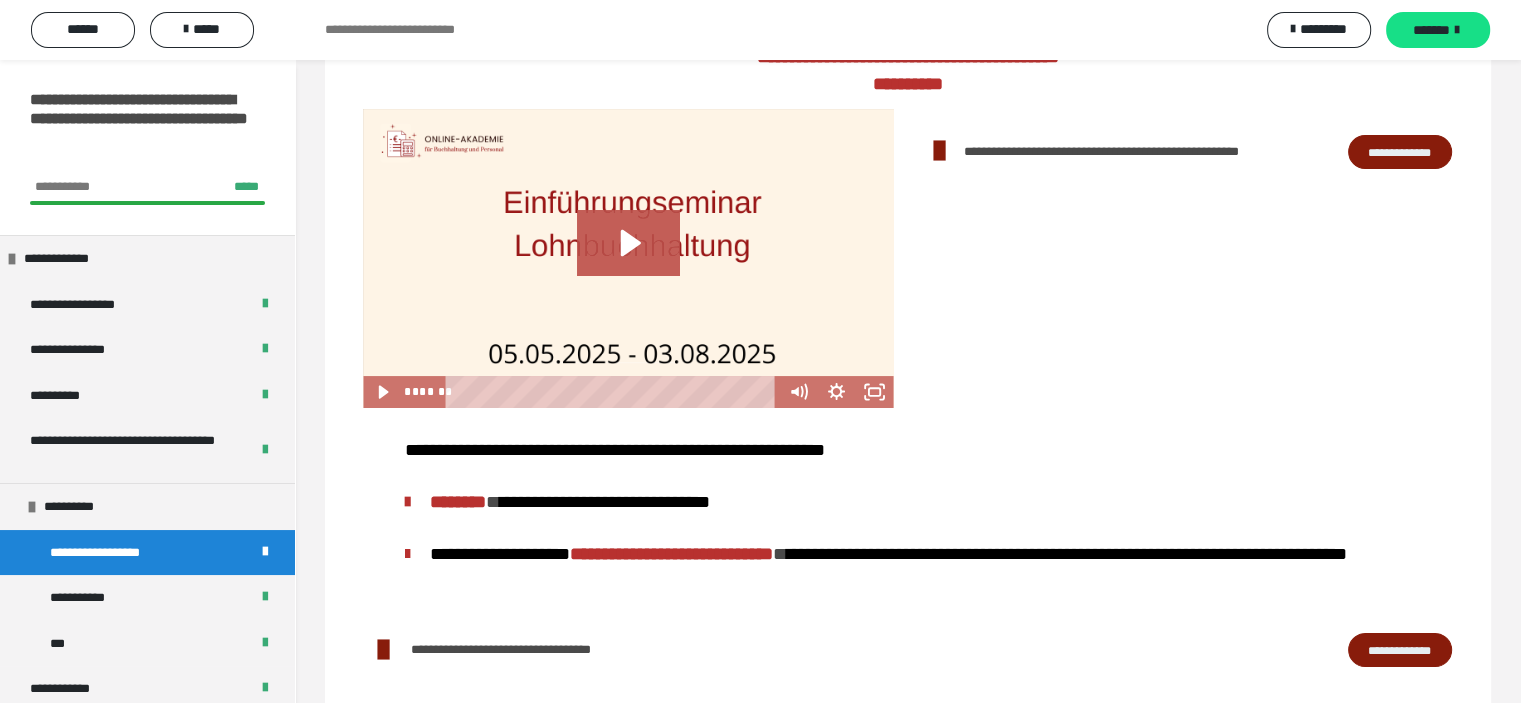 click on "**********" at bounding box center (1400, 152) 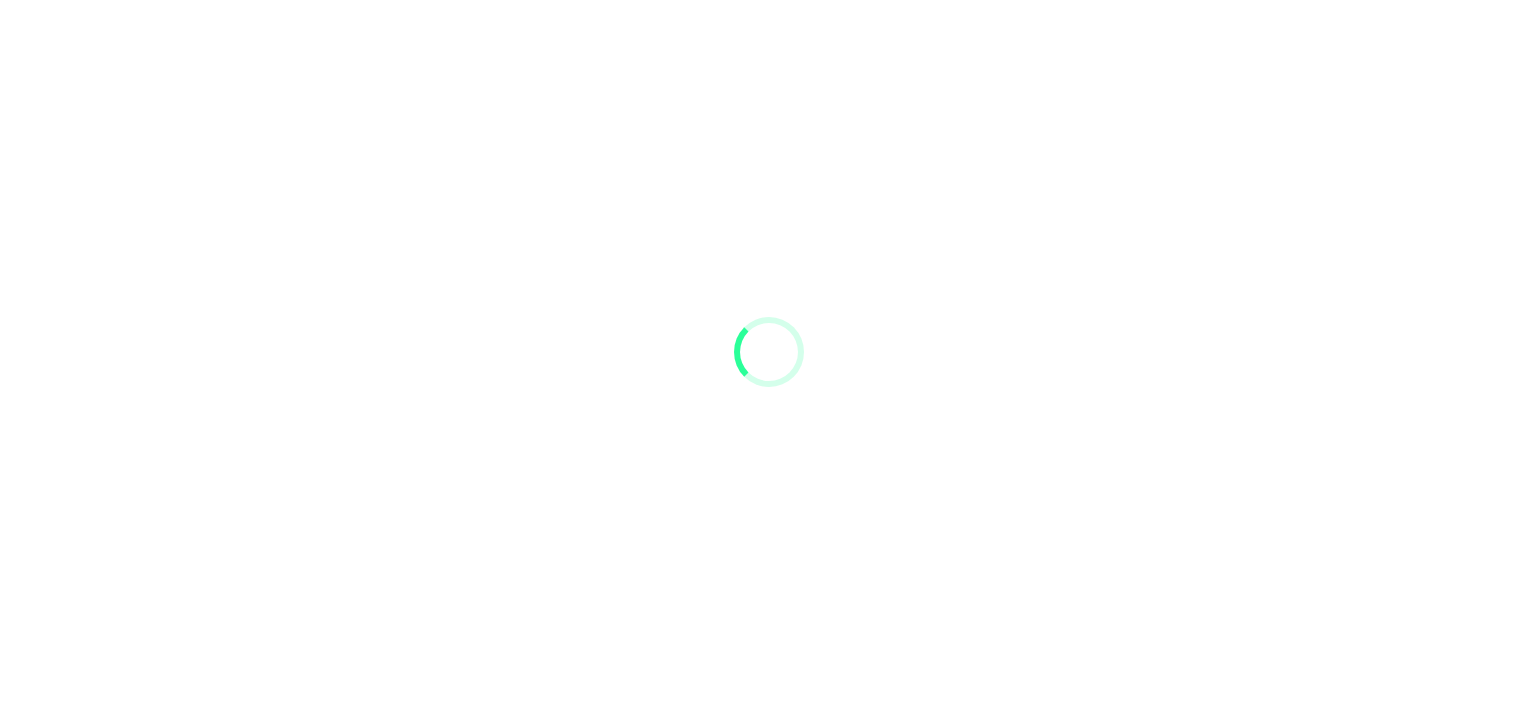 scroll, scrollTop: 0, scrollLeft: 0, axis: both 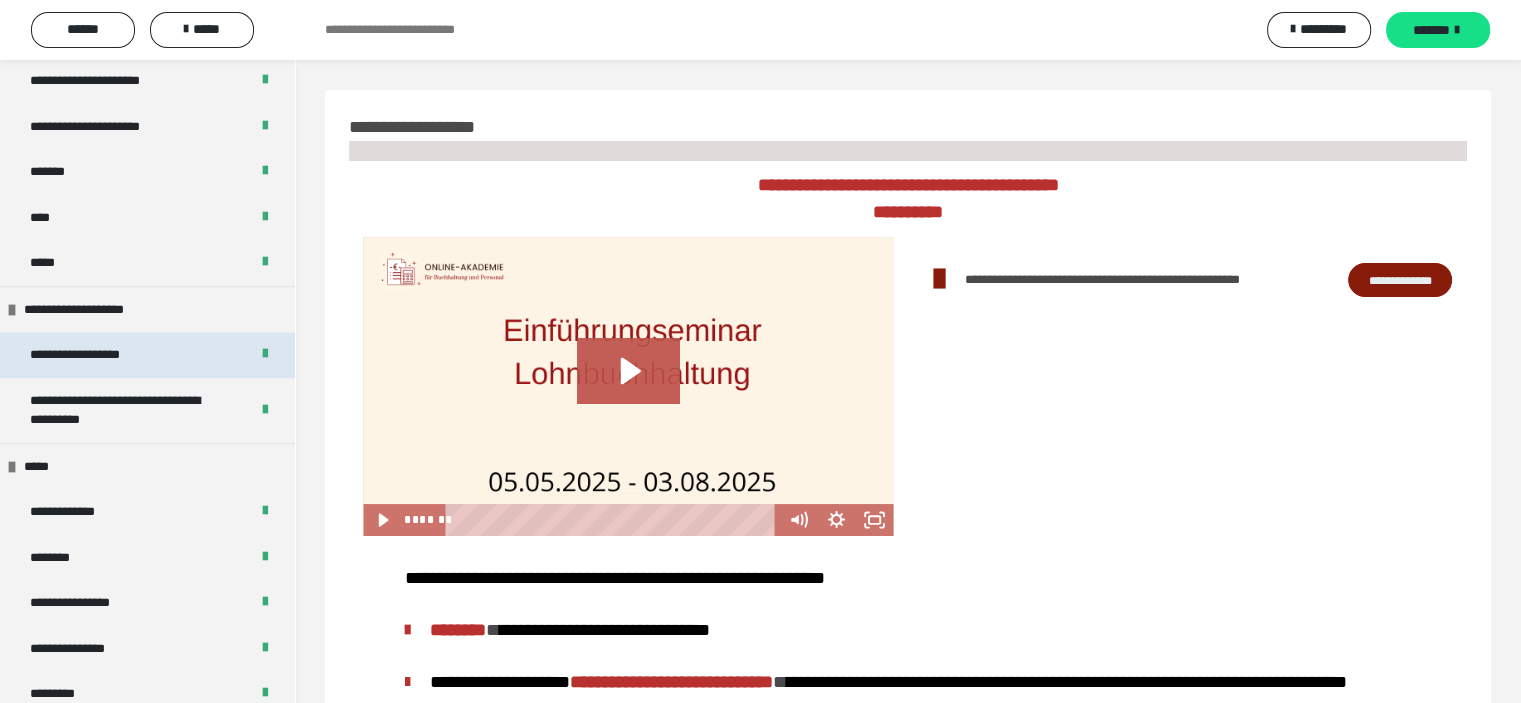 click on "**********" at bounding box center (98, 355) 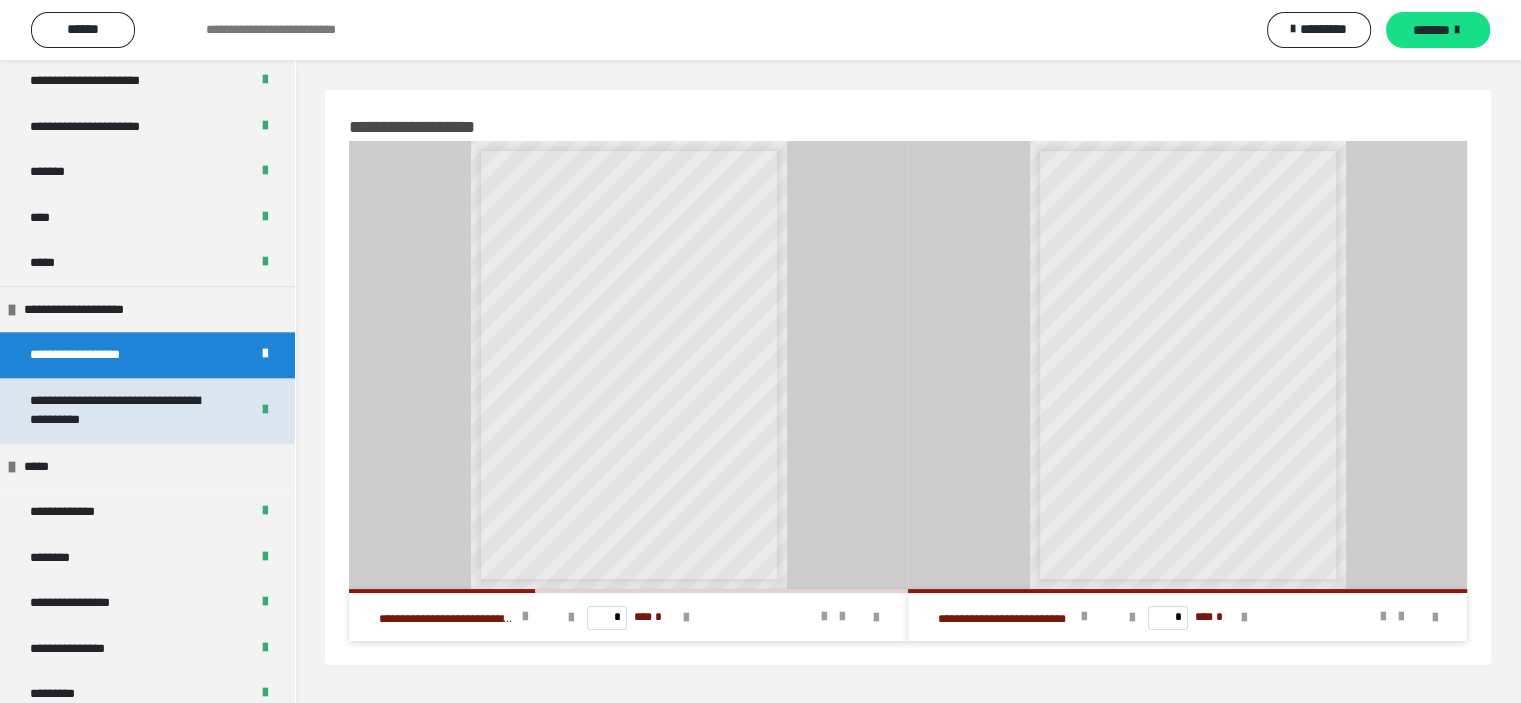 click on "**********" at bounding box center (124, 410) 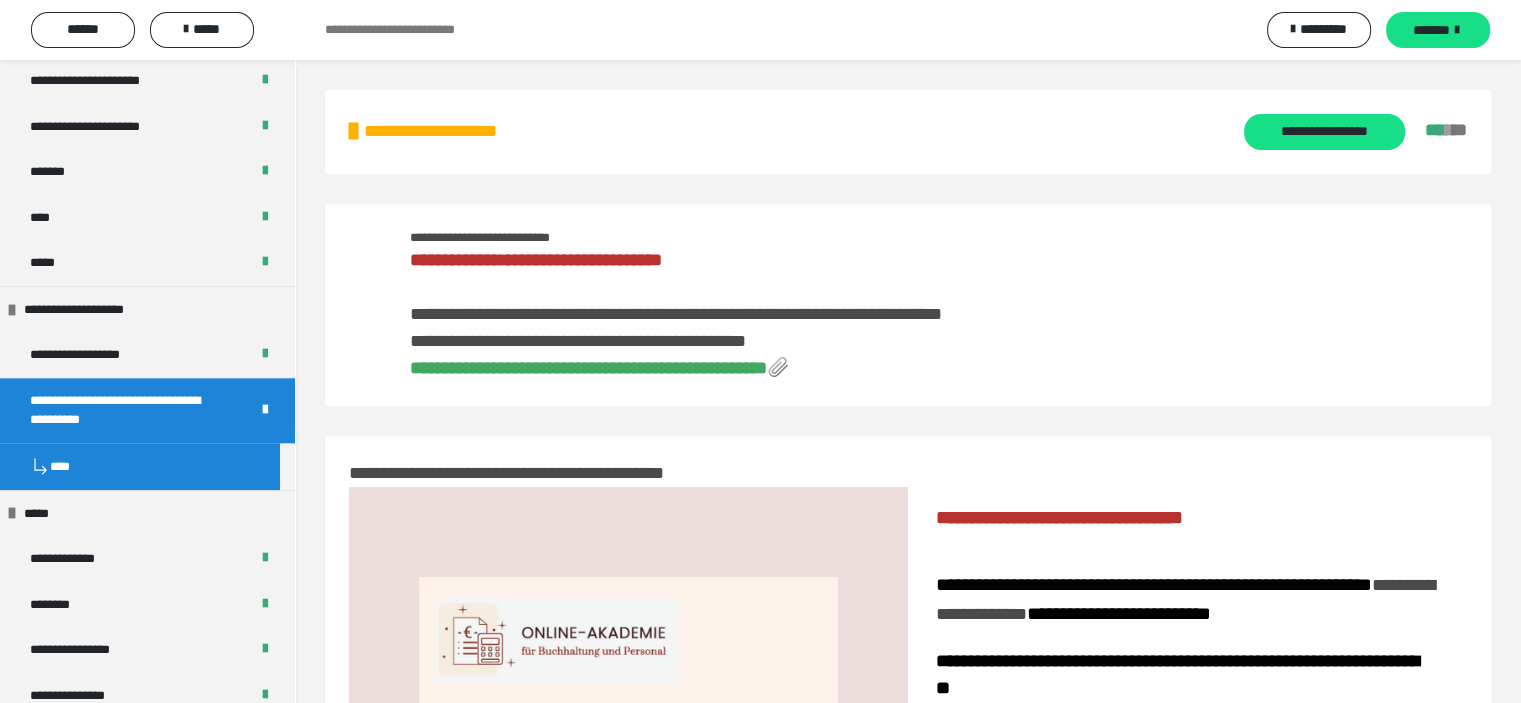 click on "**********" at bounding box center (599, 368) 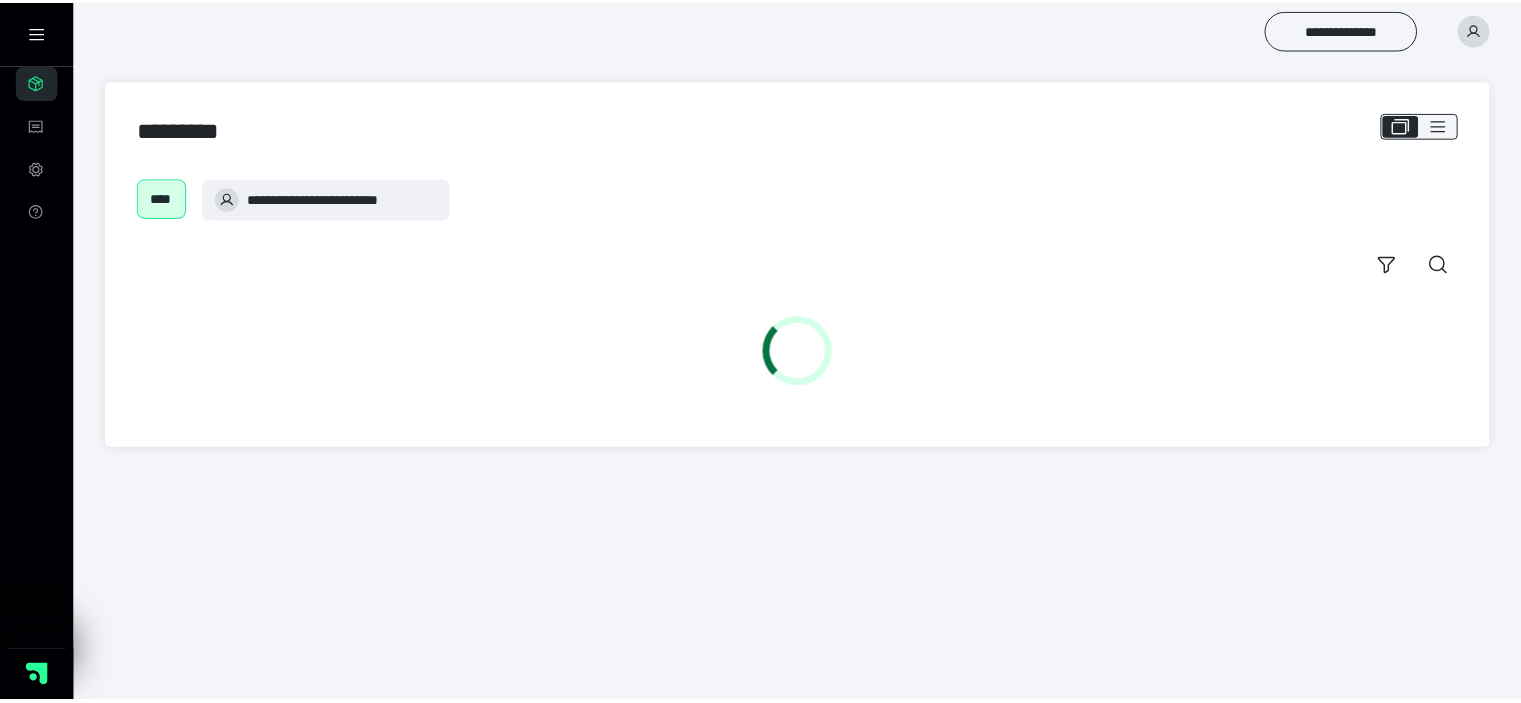 scroll, scrollTop: 0, scrollLeft: 0, axis: both 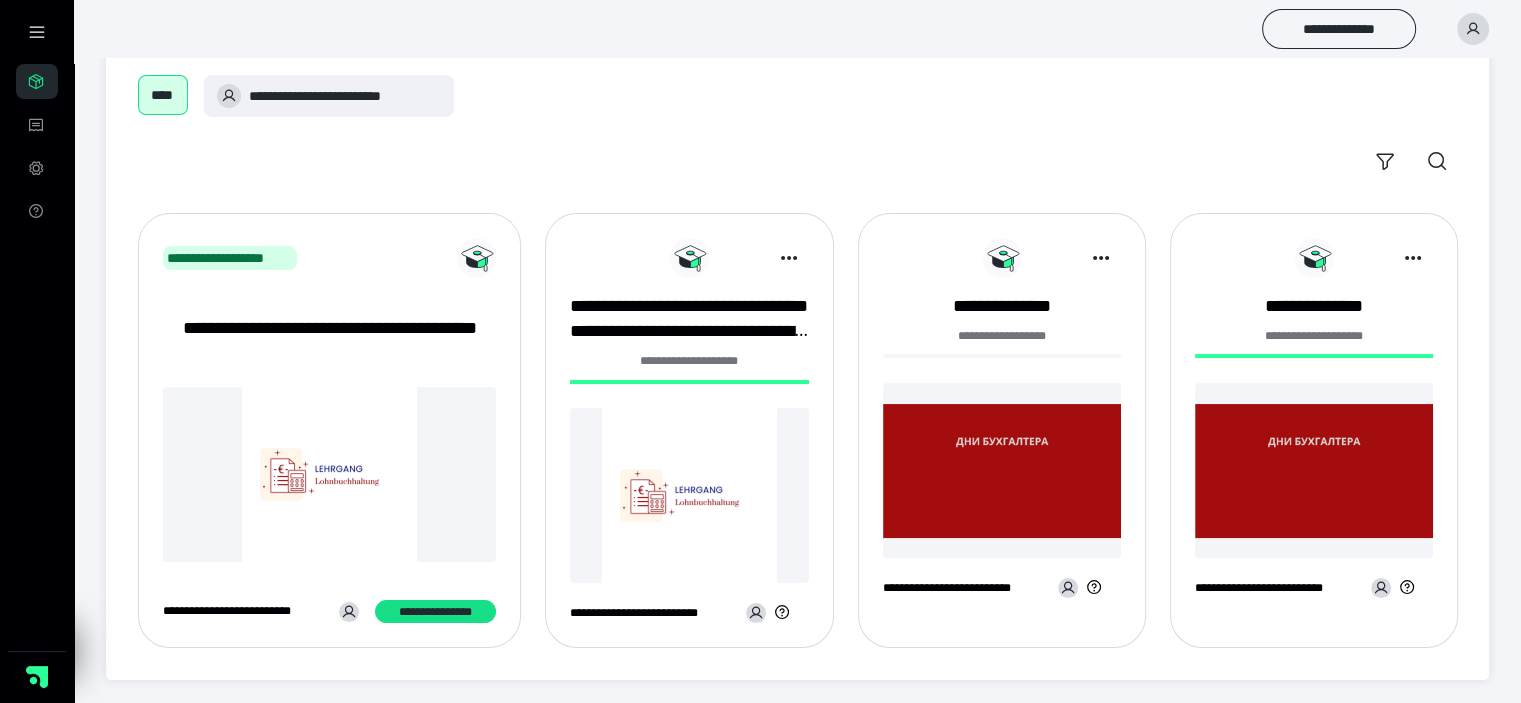 click on "**********" at bounding box center (689, 361) 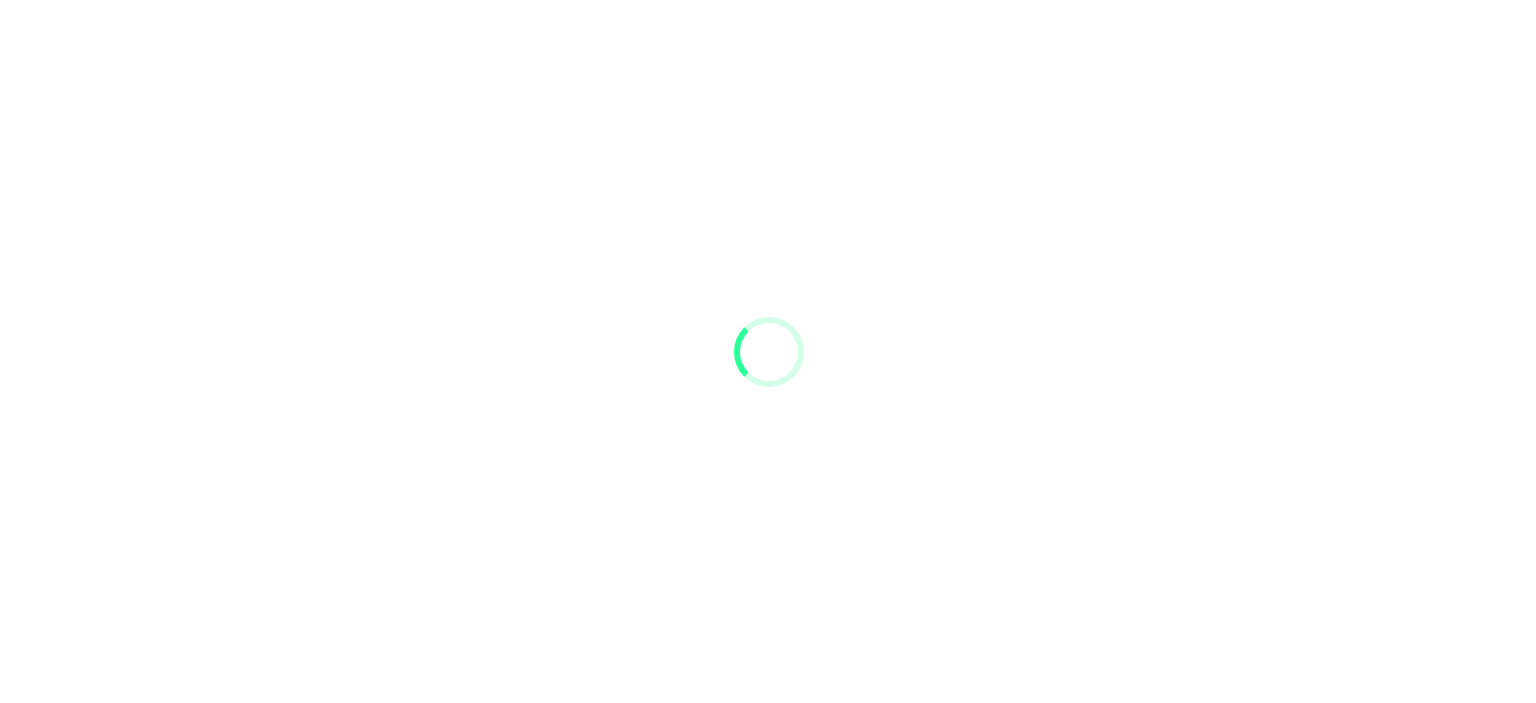 scroll, scrollTop: 0, scrollLeft: 0, axis: both 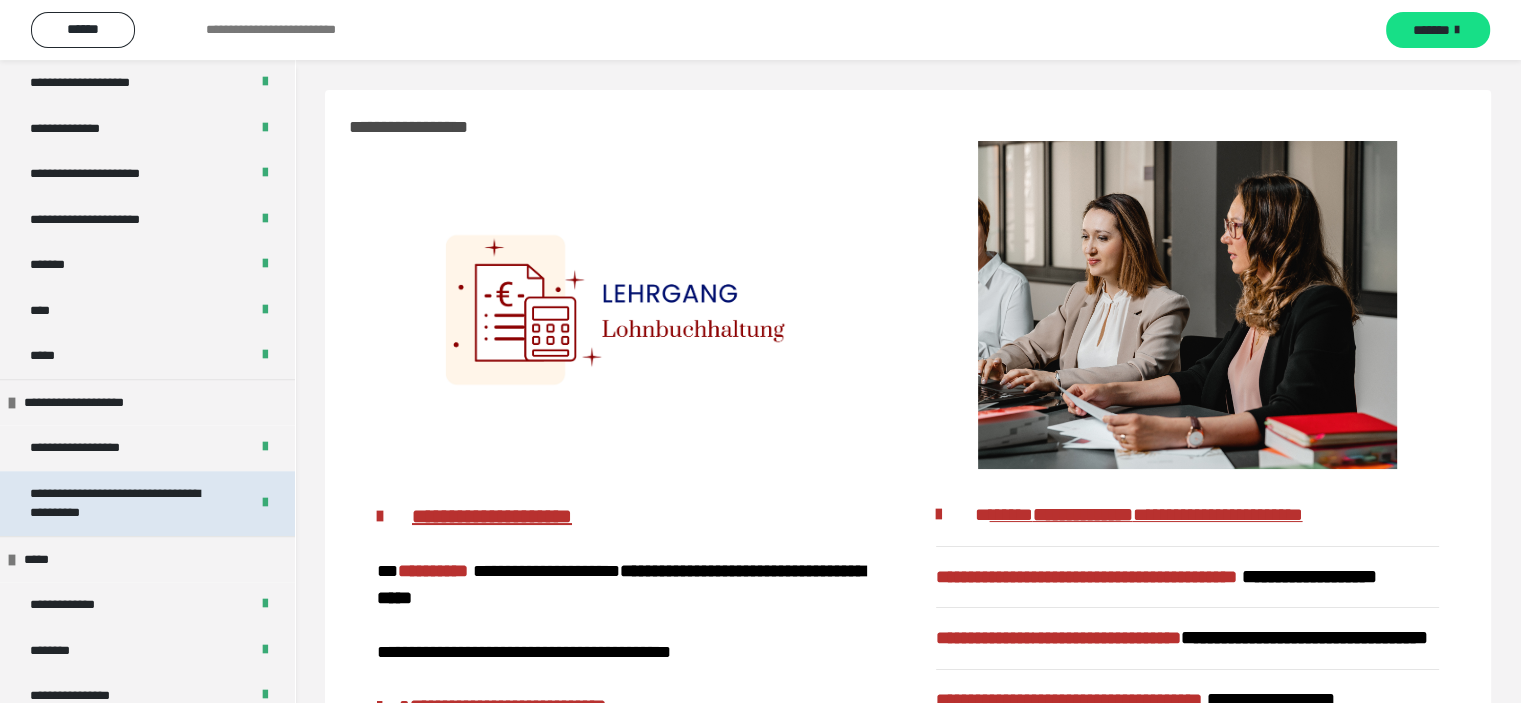 click on "**********" at bounding box center (124, 503) 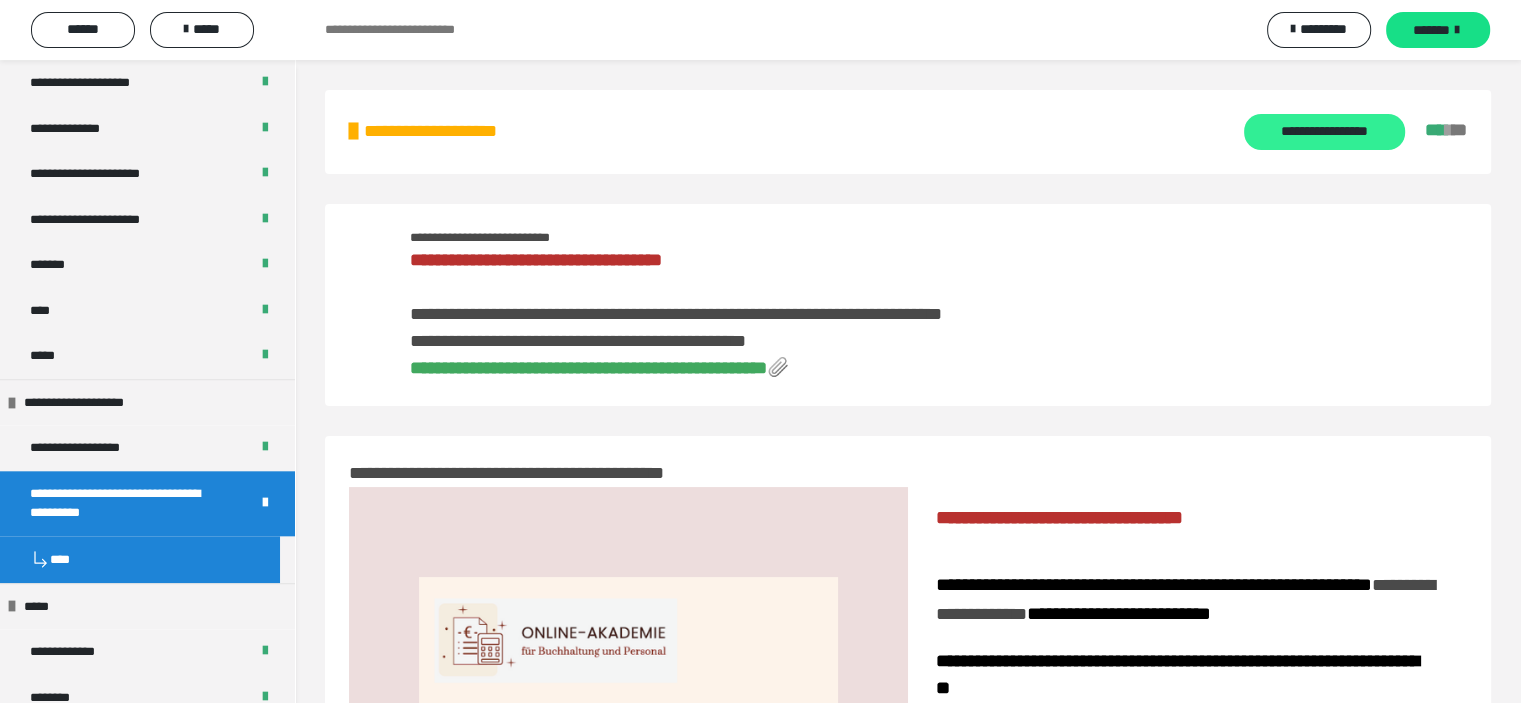 click on "**********" at bounding box center (1324, 132) 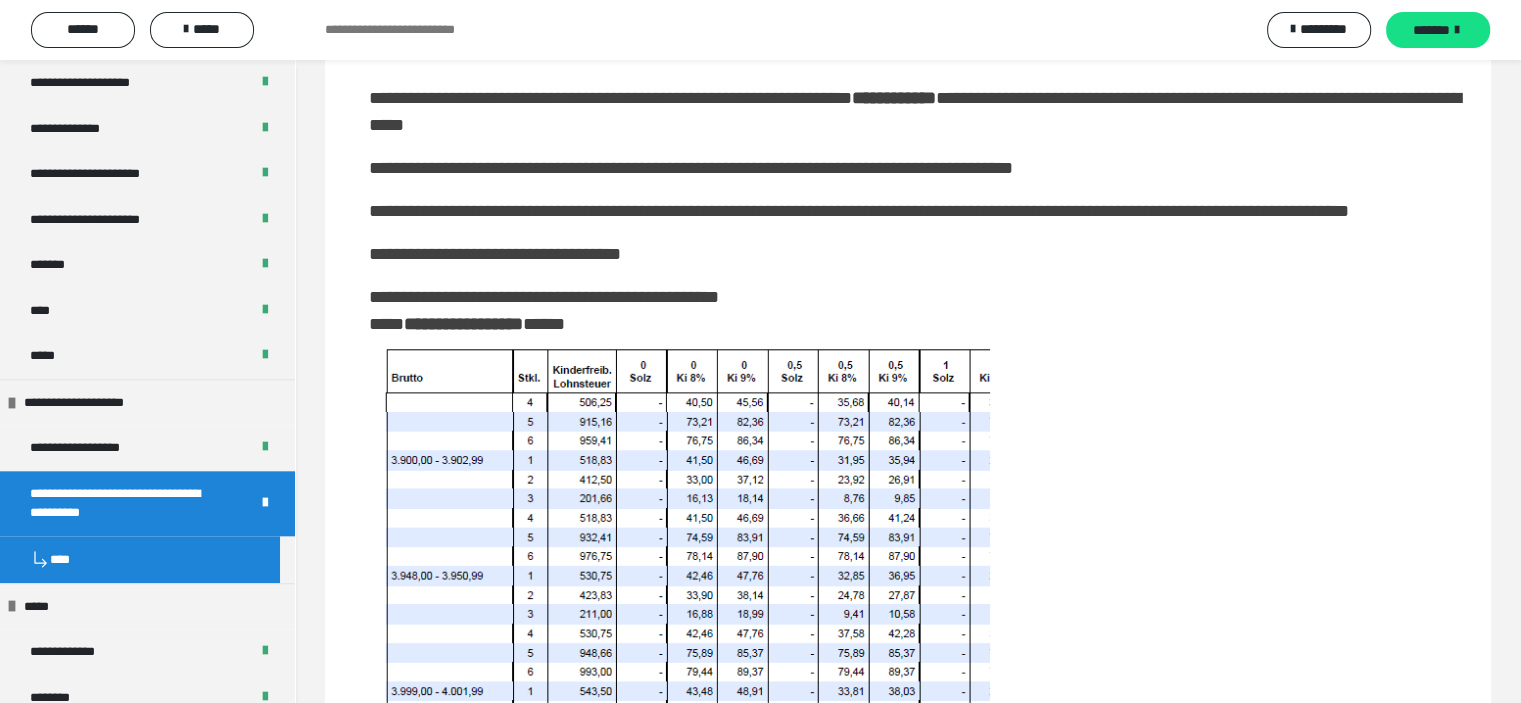 scroll, scrollTop: 2772, scrollLeft: 0, axis: vertical 